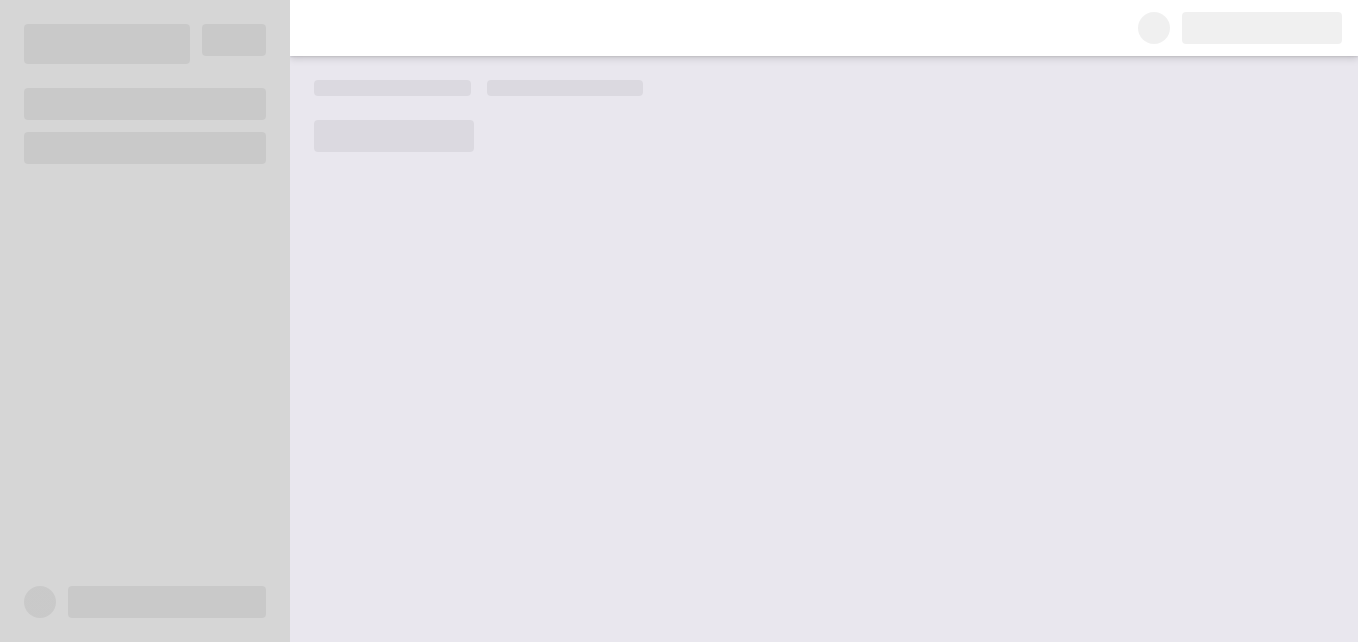 scroll, scrollTop: 0, scrollLeft: 0, axis: both 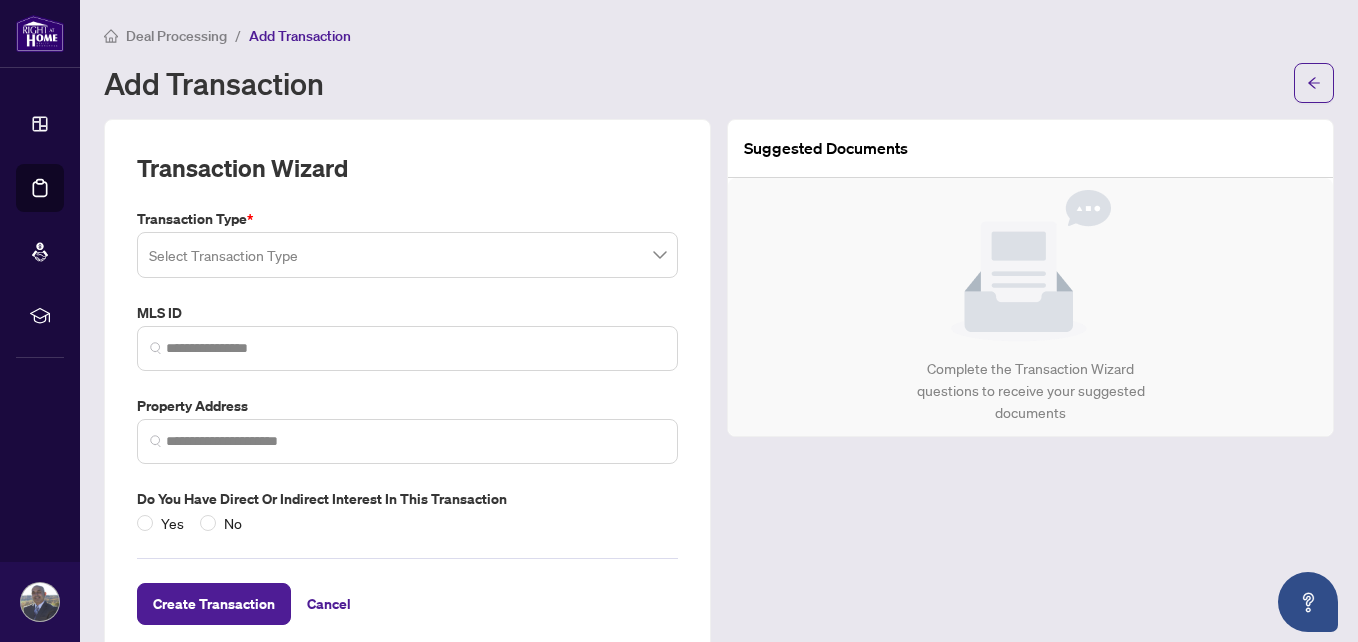 click at bounding box center (407, 255) 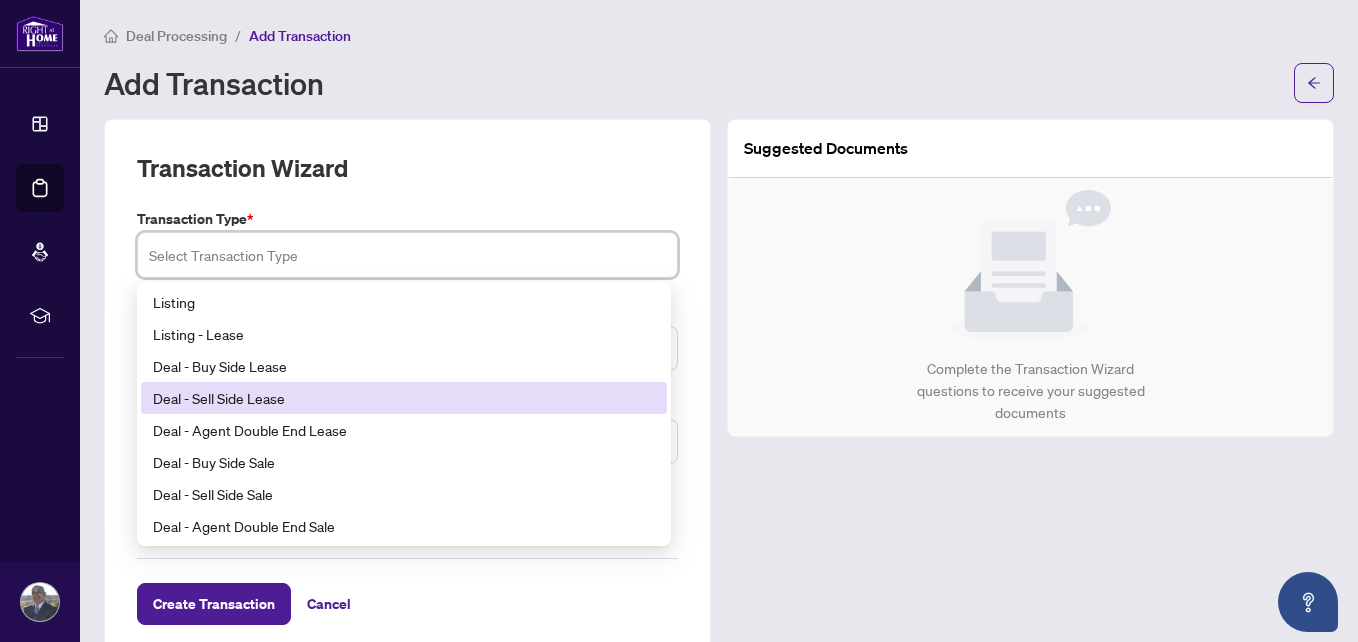 click on "Deal - Sell Side Lease" at bounding box center (404, 398) 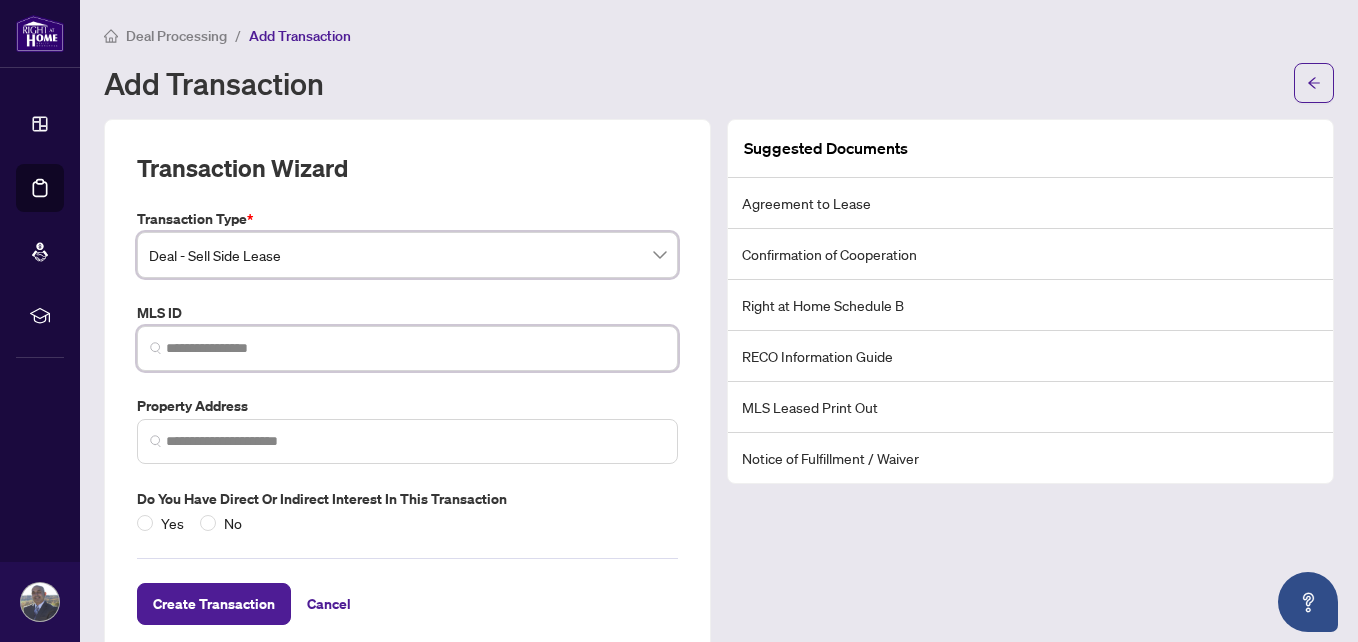 click at bounding box center [415, 348] 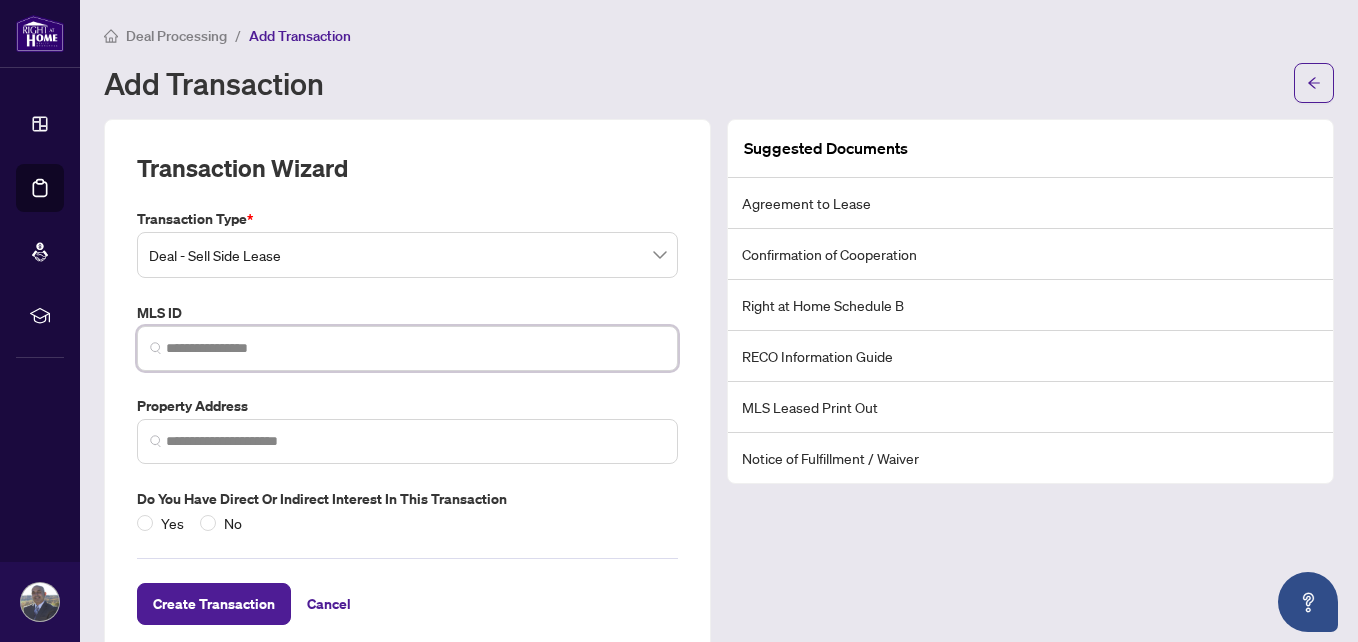 paste on "*********" 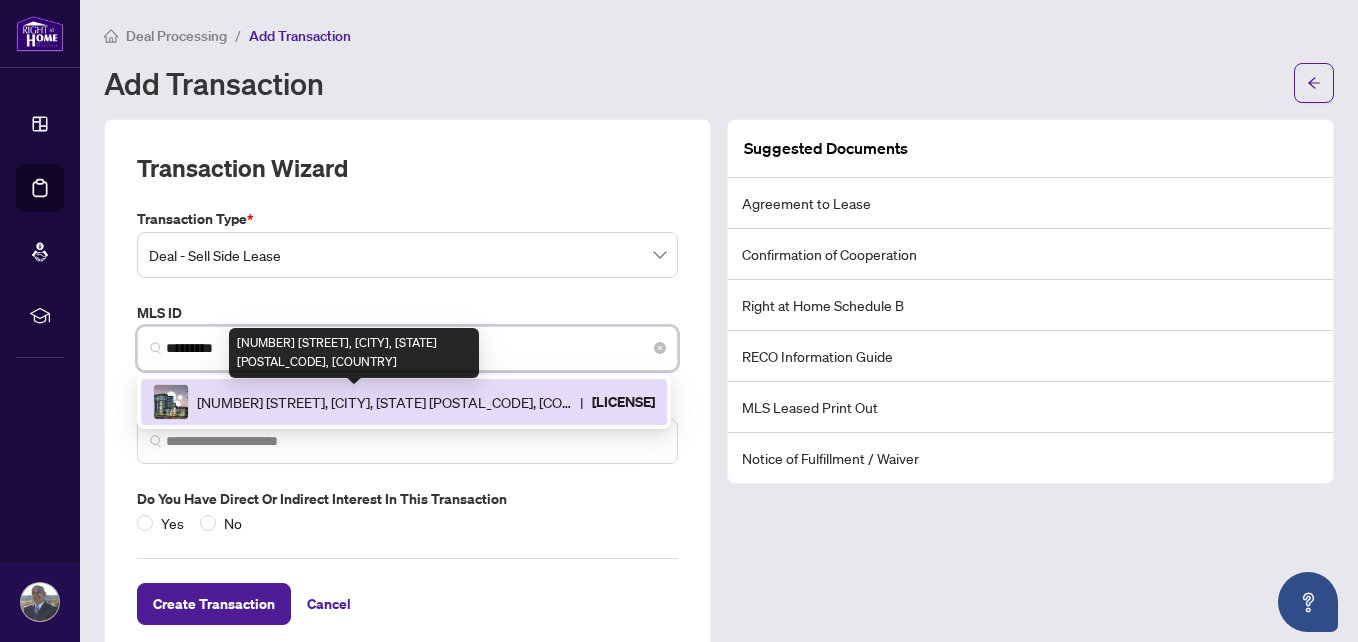click on "[NUMBER] [STREET], [CITY], [STATE] [POSTAL_CODE], [COUNTRY]" at bounding box center (384, 402) 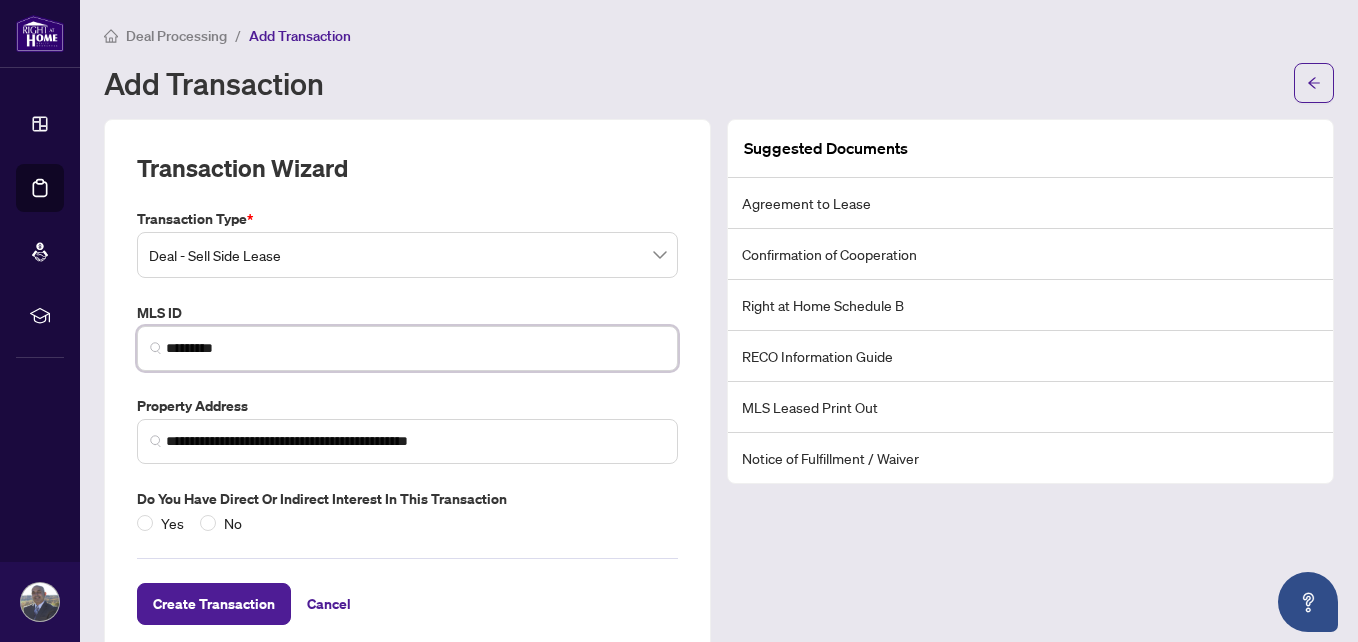 scroll, scrollTop: 39, scrollLeft: 0, axis: vertical 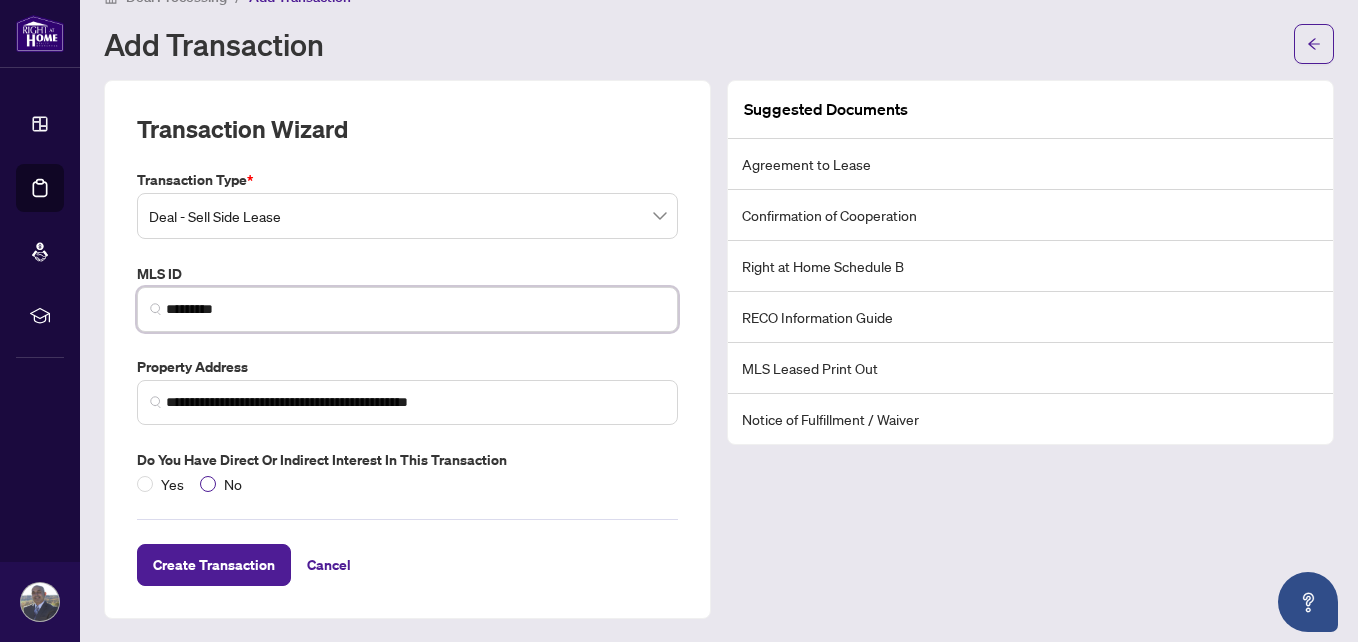 type on "*********" 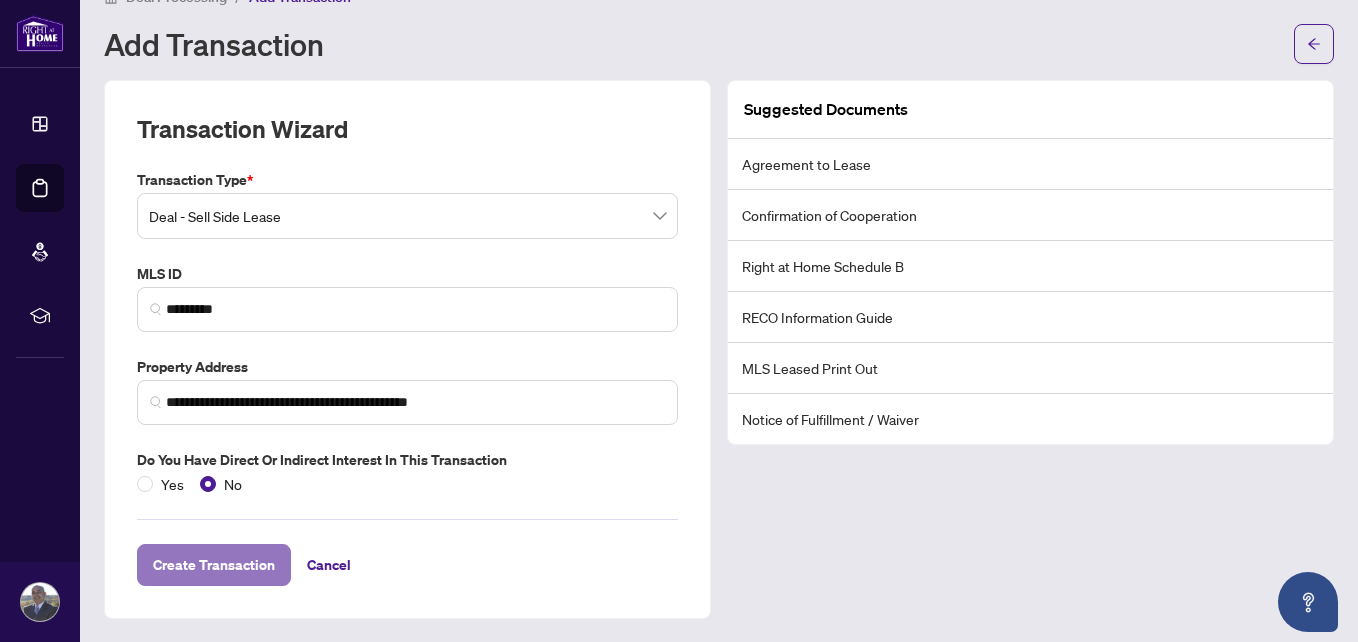 click on "Create Transaction" at bounding box center [214, 565] 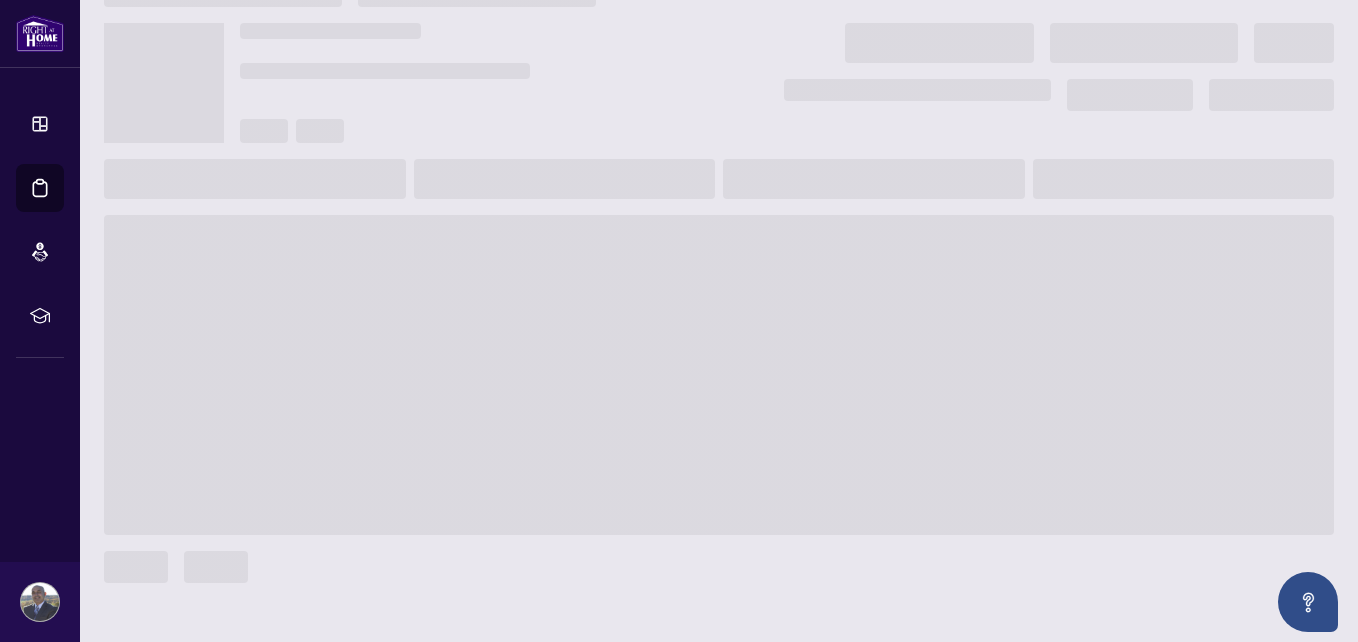 scroll, scrollTop: 0, scrollLeft: 0, axis: both 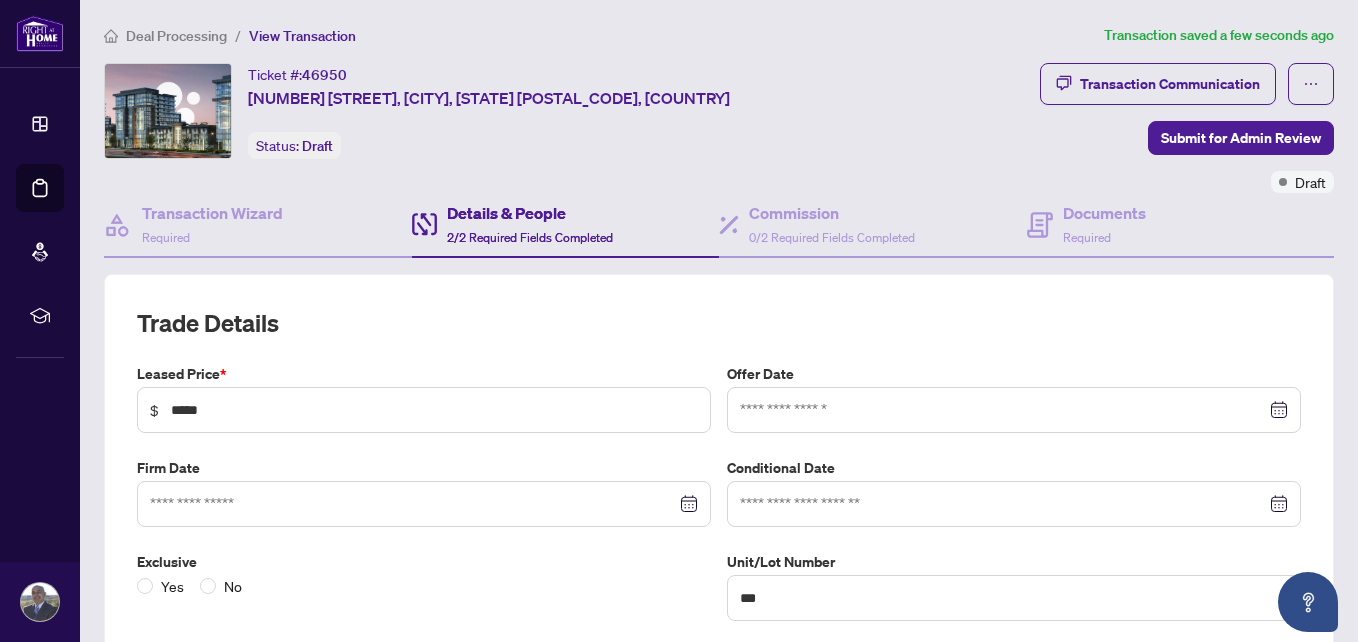 type on "**********" 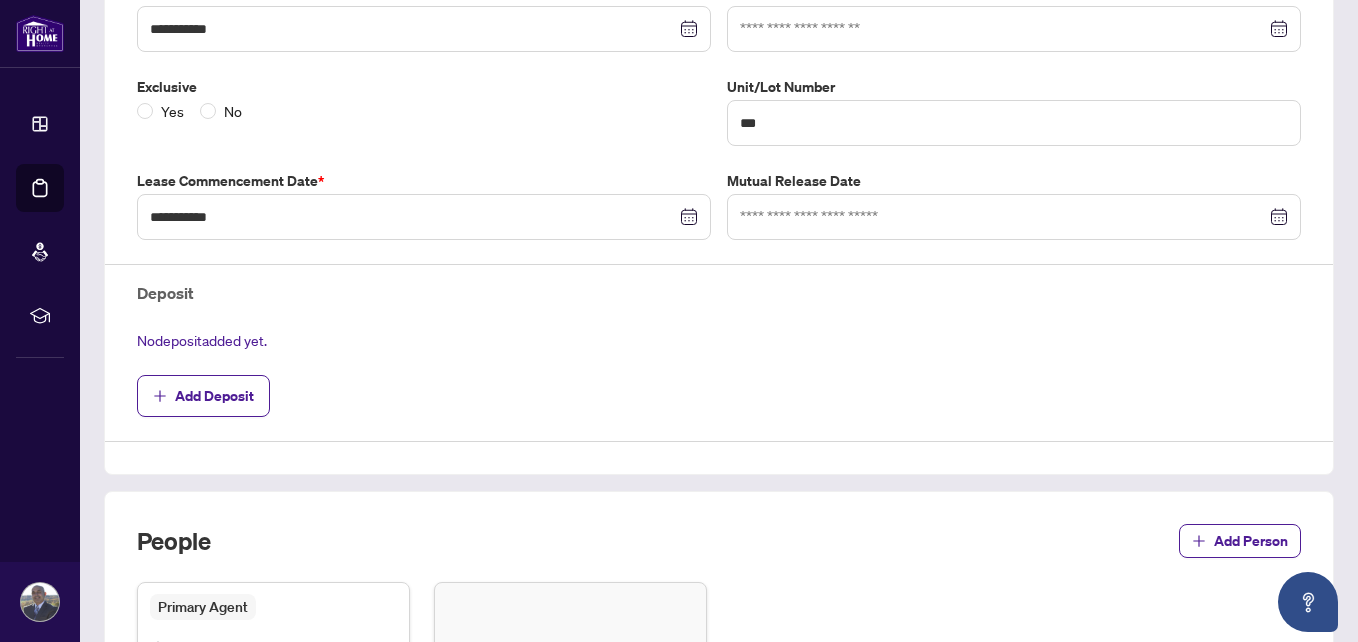 scroll, scrollTop: 425, scrollLeft: 0, axis: vertical 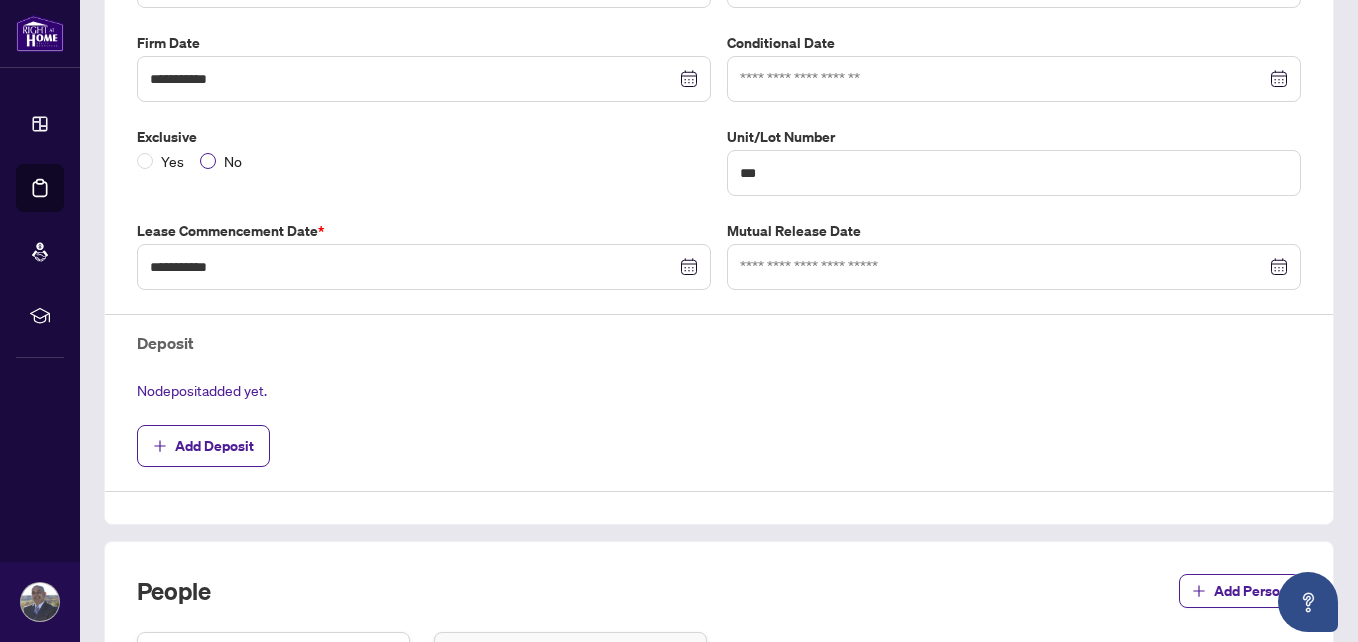 click on "No" at bounding box center [233, 161] 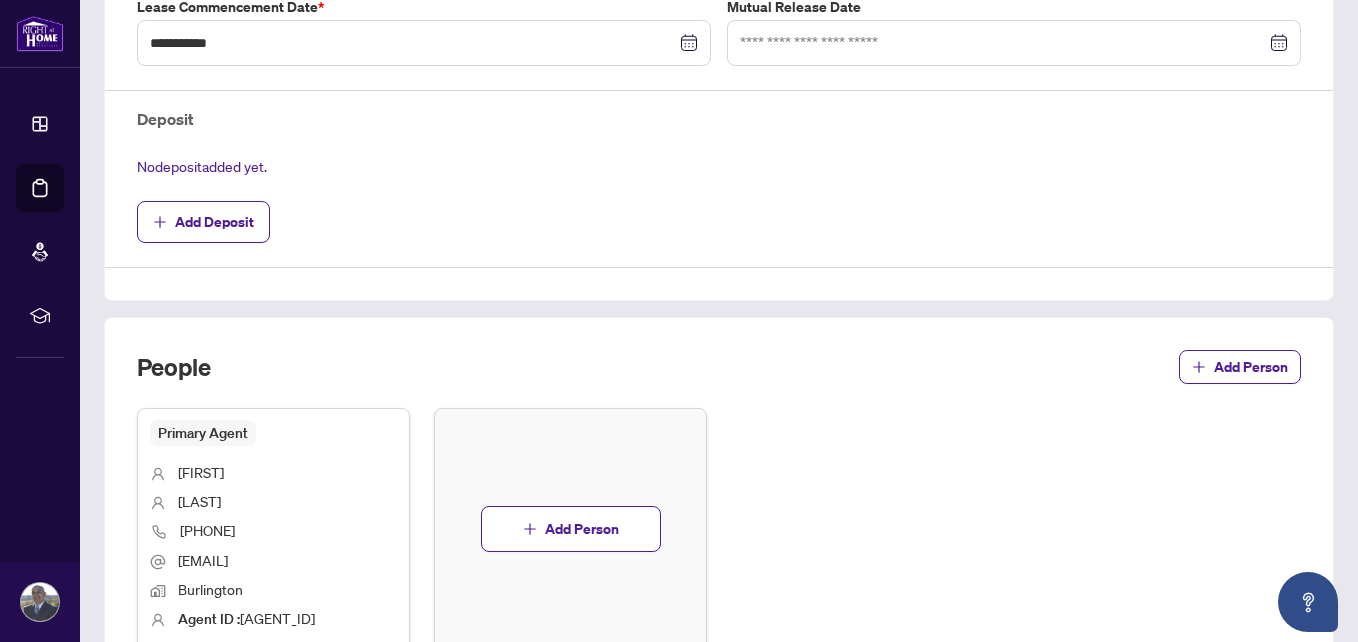 scroll, scrollTop: 654, scrollLeft: 0, axis: vertical 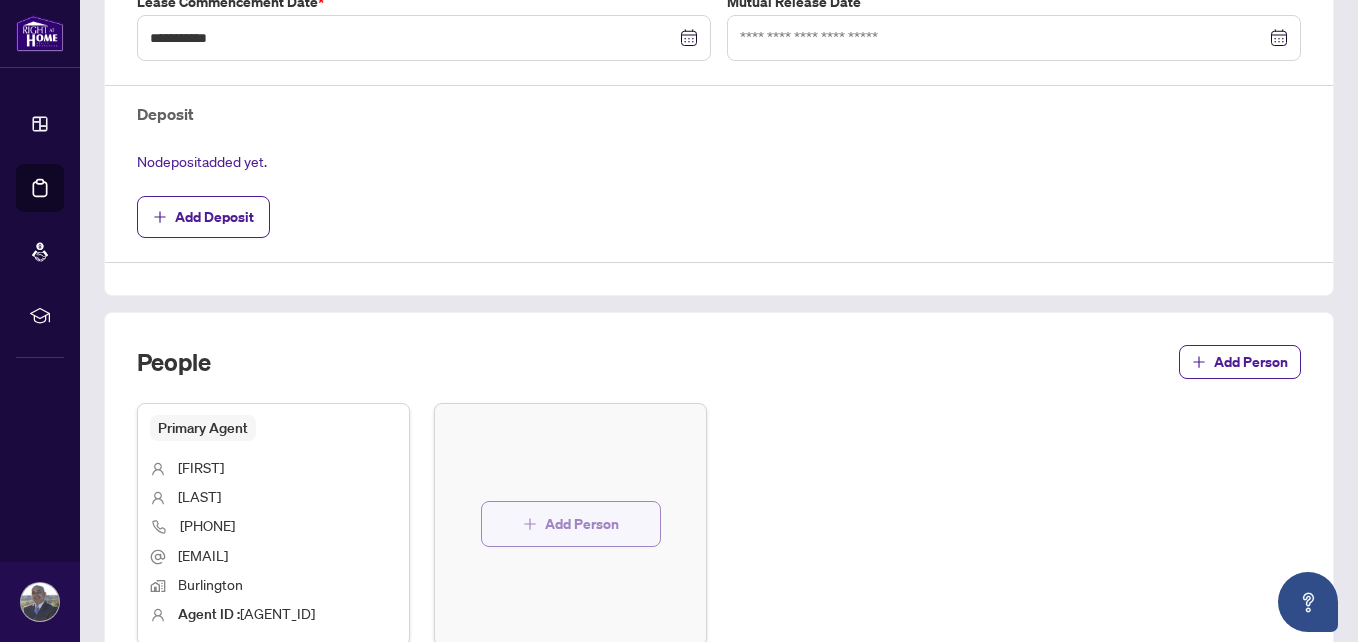 click on "Add Person" at bounding box center (582, 524) 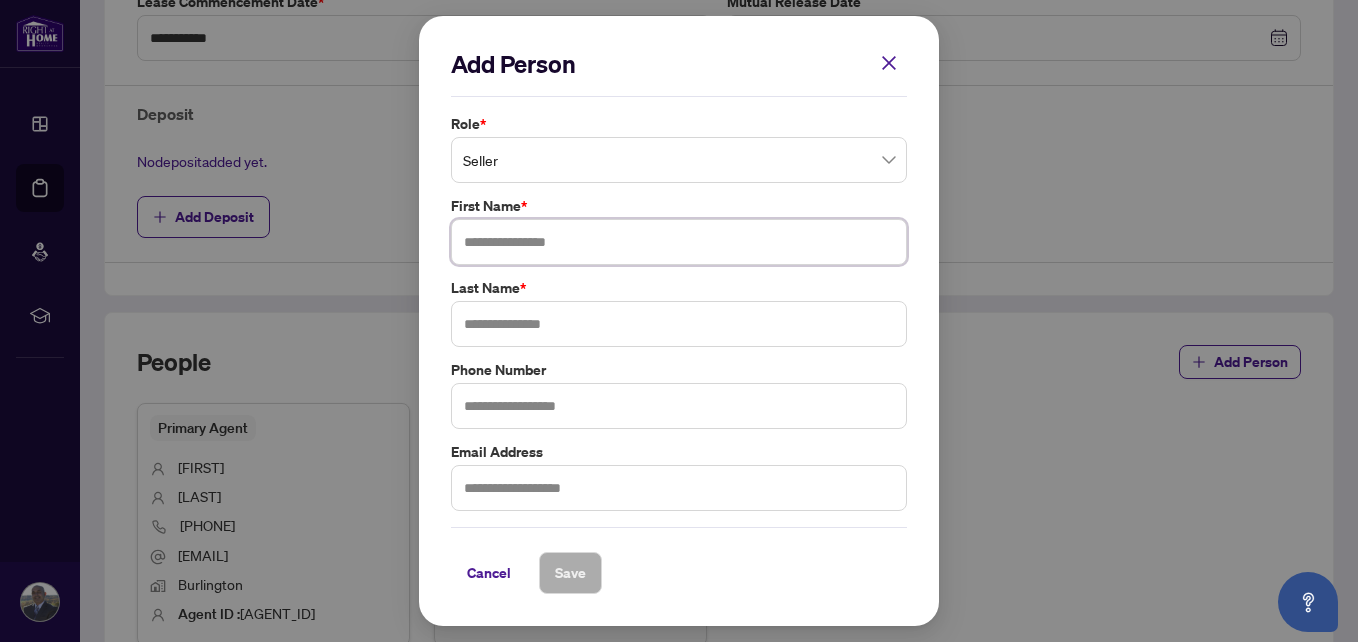click at bounding box center [679, 242] 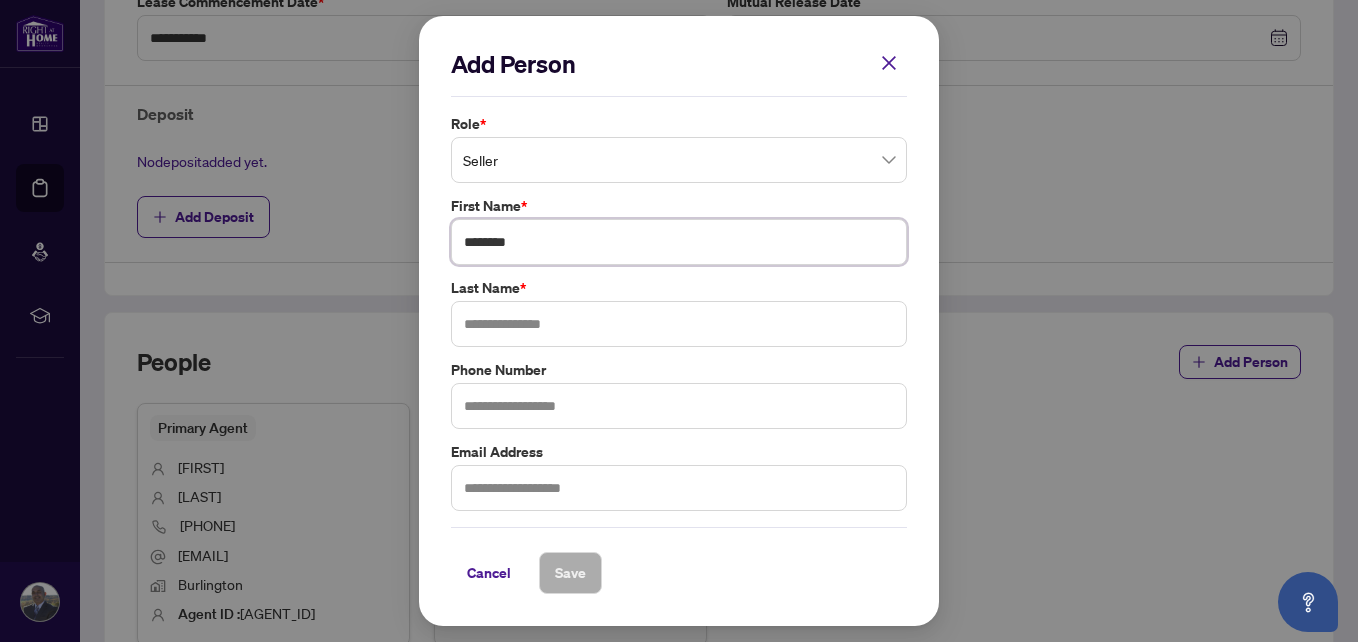 click on "********" at bounding box center [679, 242] 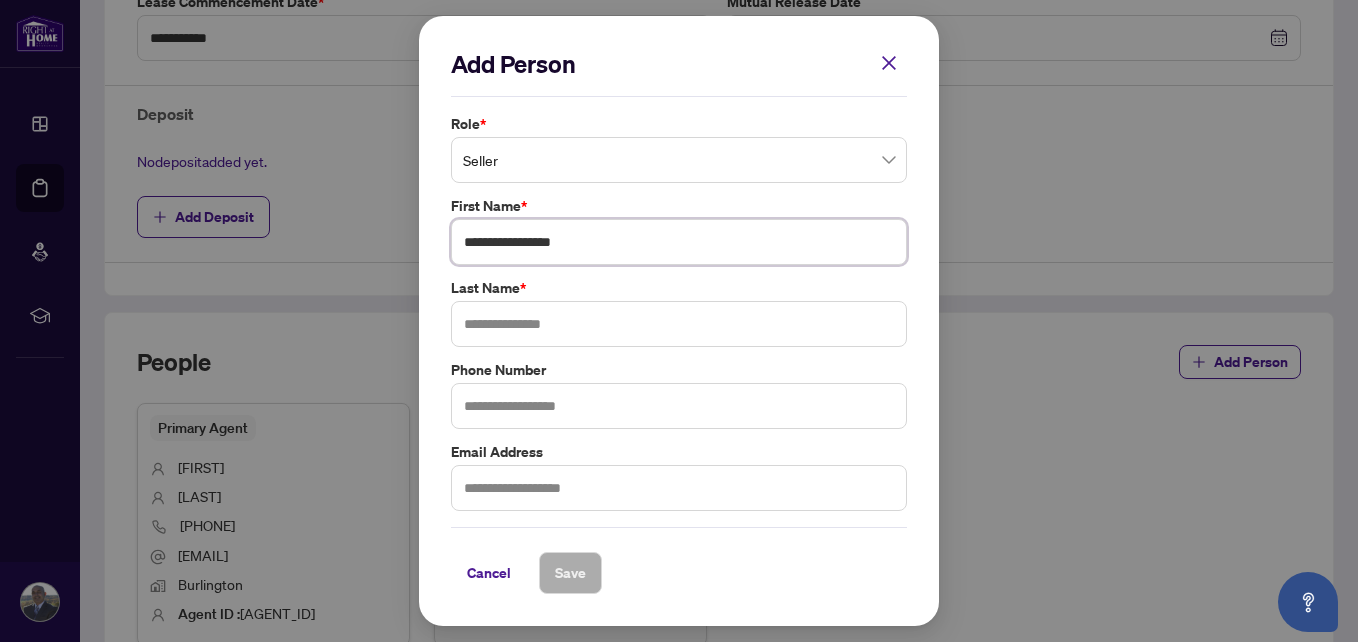 type on "**********" 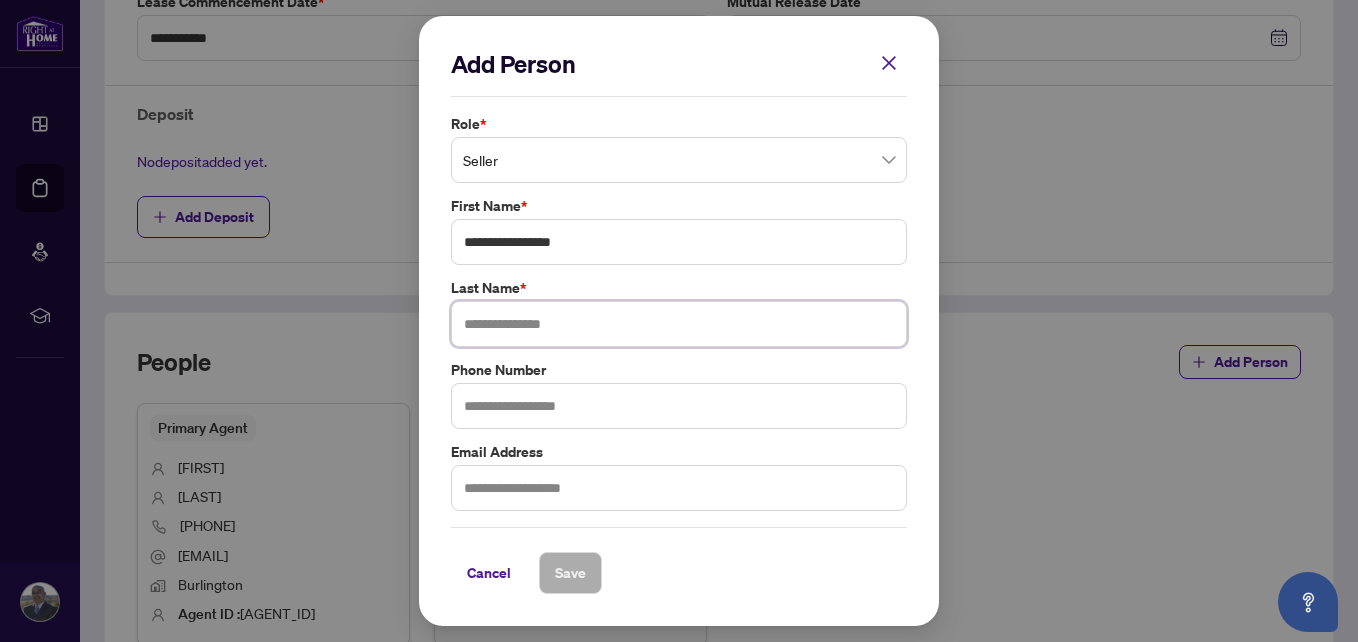 click at bounding box center (679, 324) 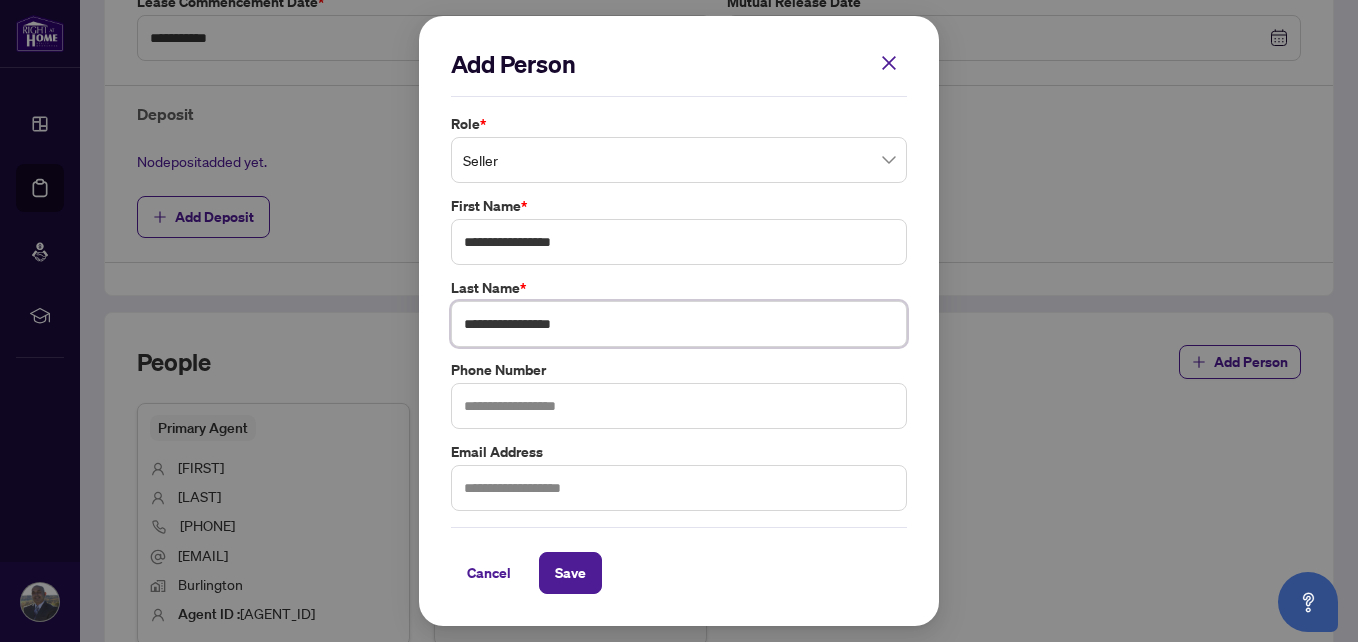 drag, startPoint x: 529, startPoint y: 321, endPoint x: 384, endPoint y: 320, distance: 145.00345 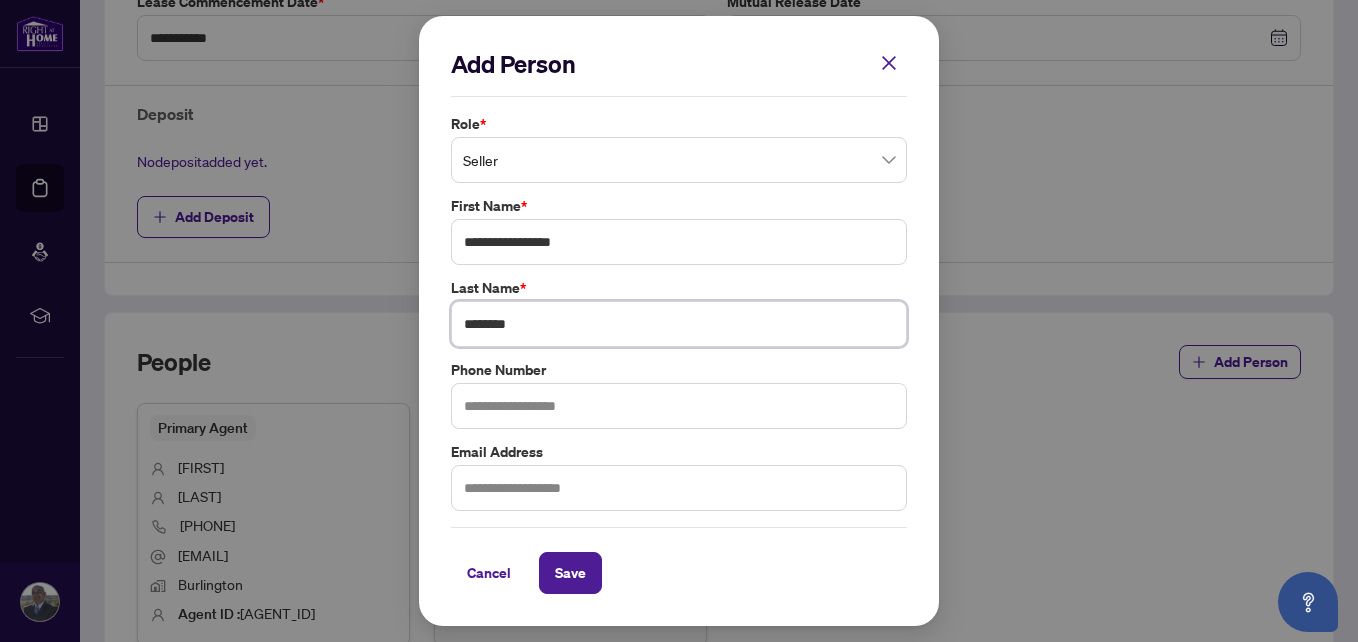 type on "********" 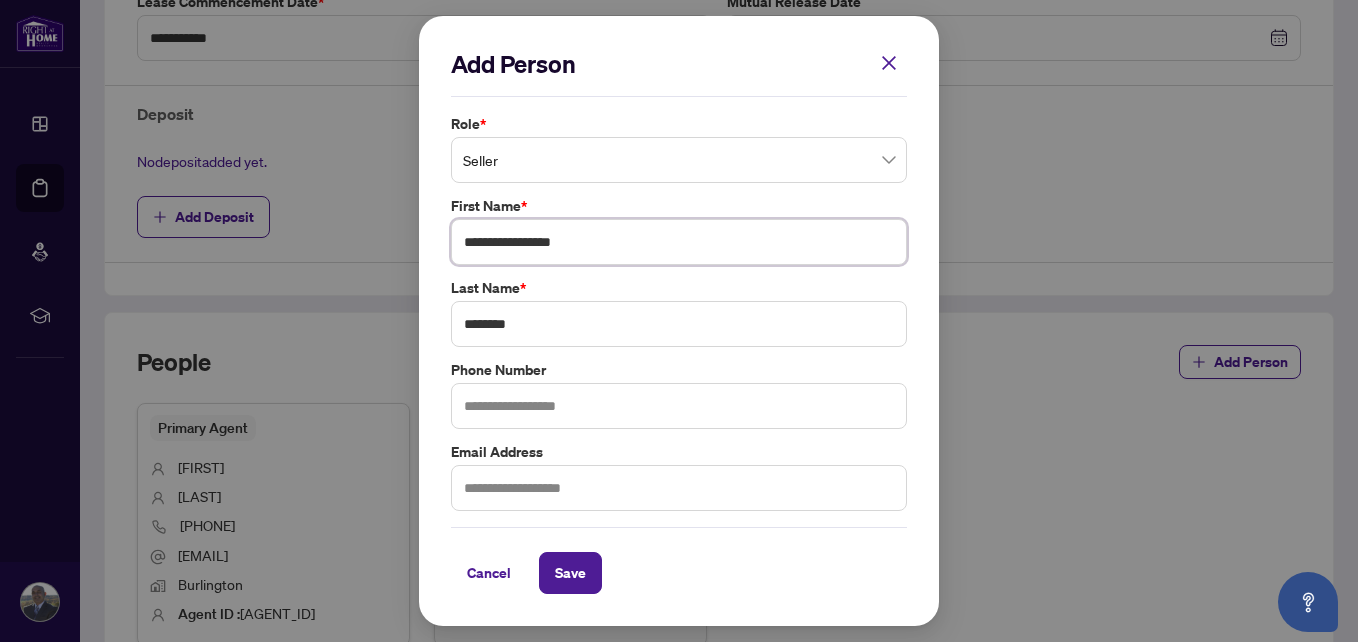 drag, startPoint x: 614, startPoint y: 239, endPoint x: 528, endPoint y: 243, distance: 86.09297 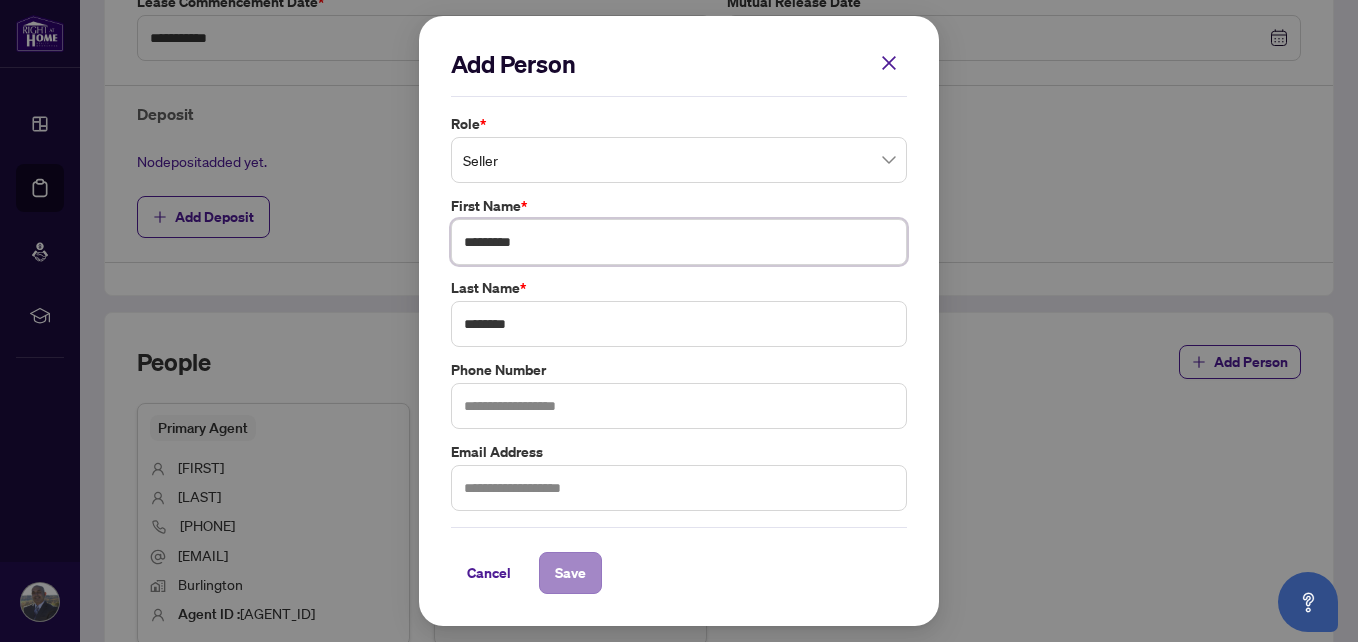 type on "********" 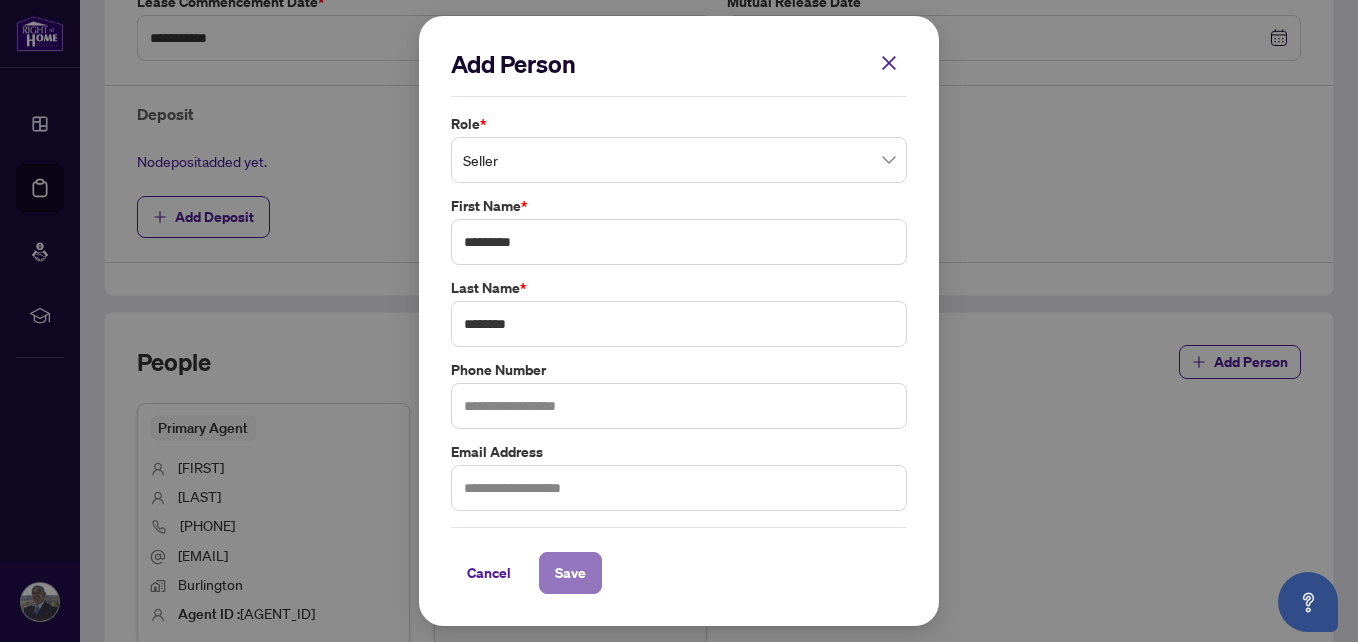 click on "Save" at bounding box center (570, 573) 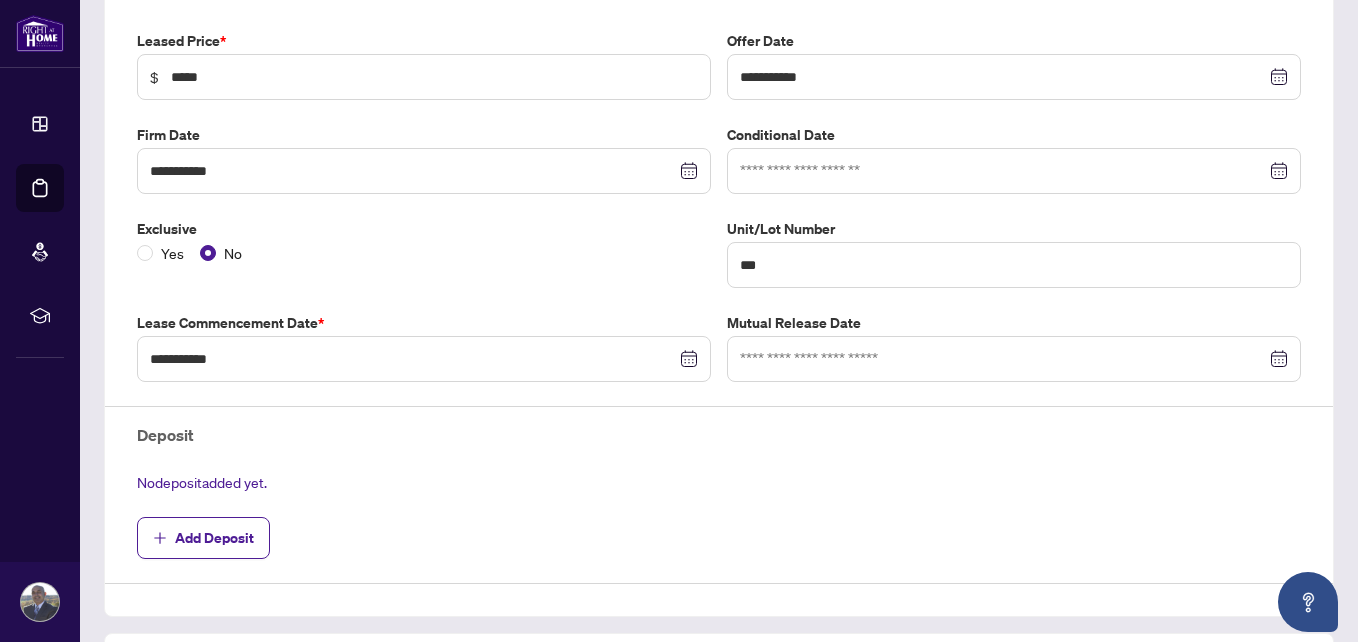 scroll, scrollTop: 306, scrollLeft: 0, axis: vertical 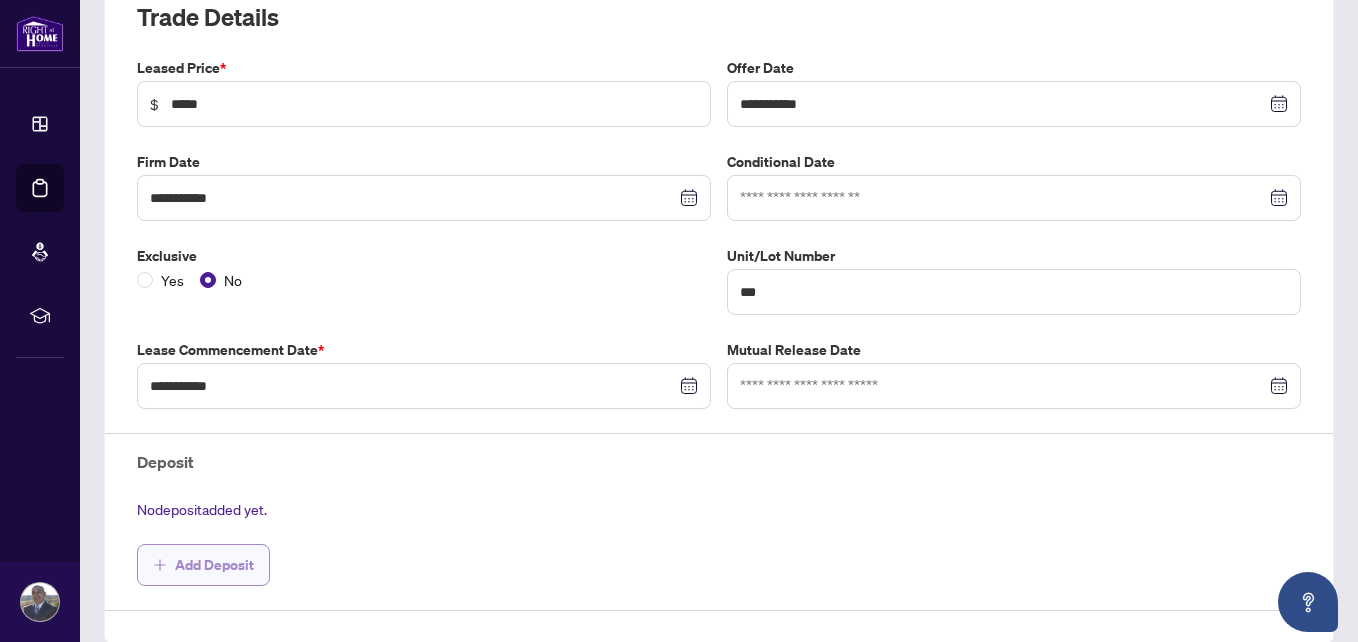click on "Add Deposit" at bounding box center (214, 565) 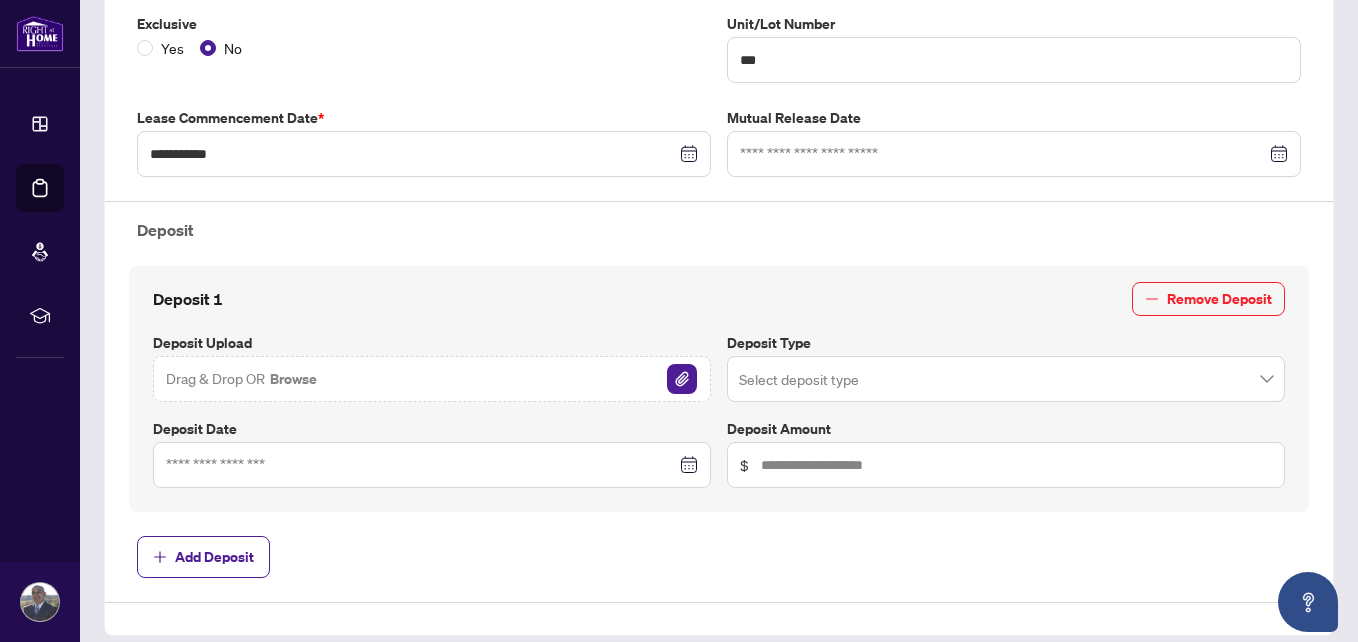 scroll, scrollTop: 552, scrollLeft: 0, axis: vertical 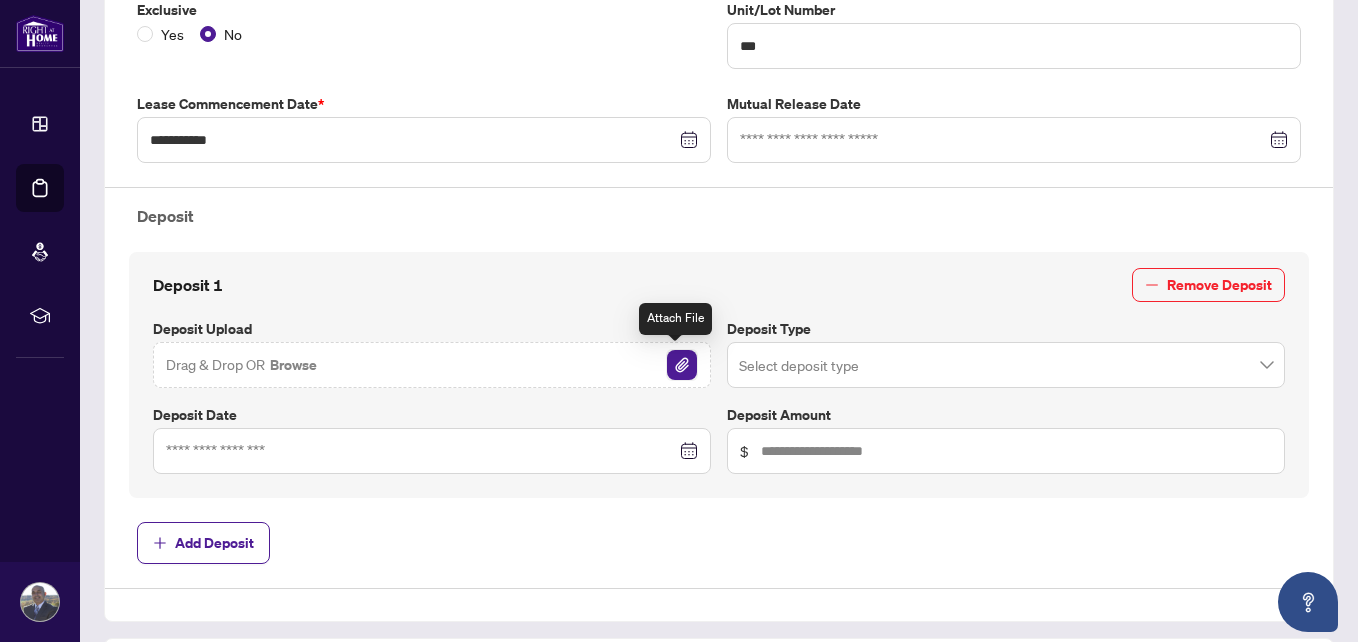 click at bounding box center (682, 365) 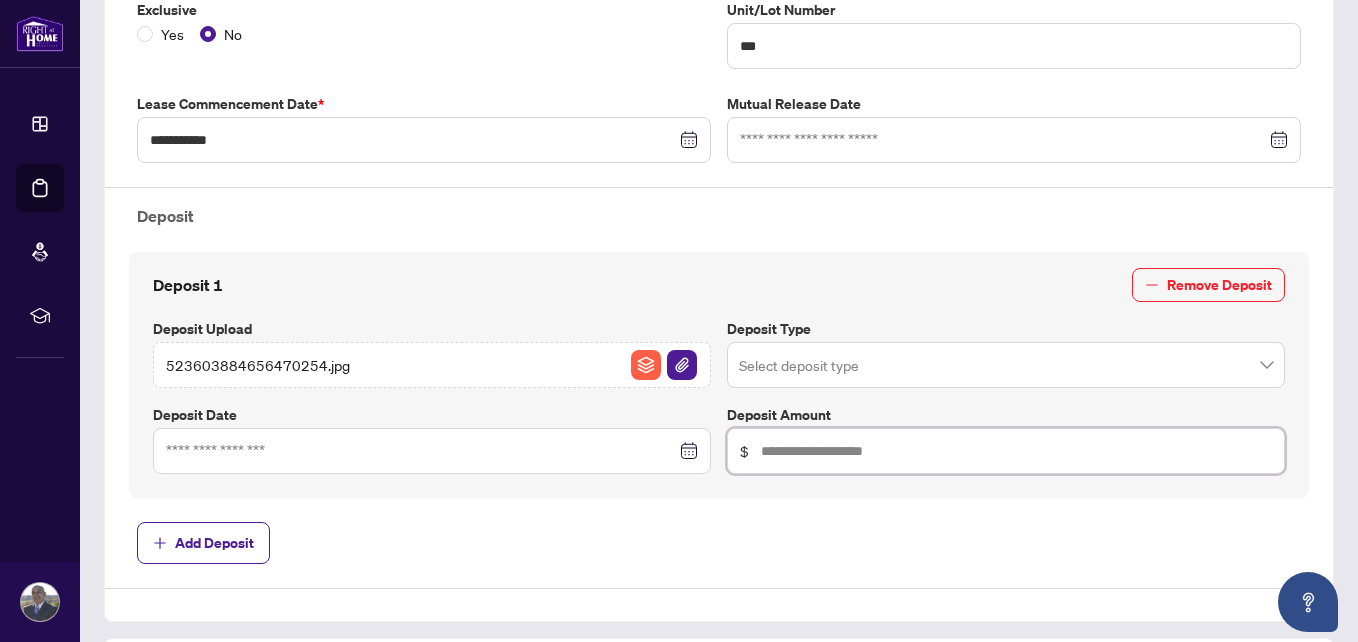 click at bounding box center [1016, 451] 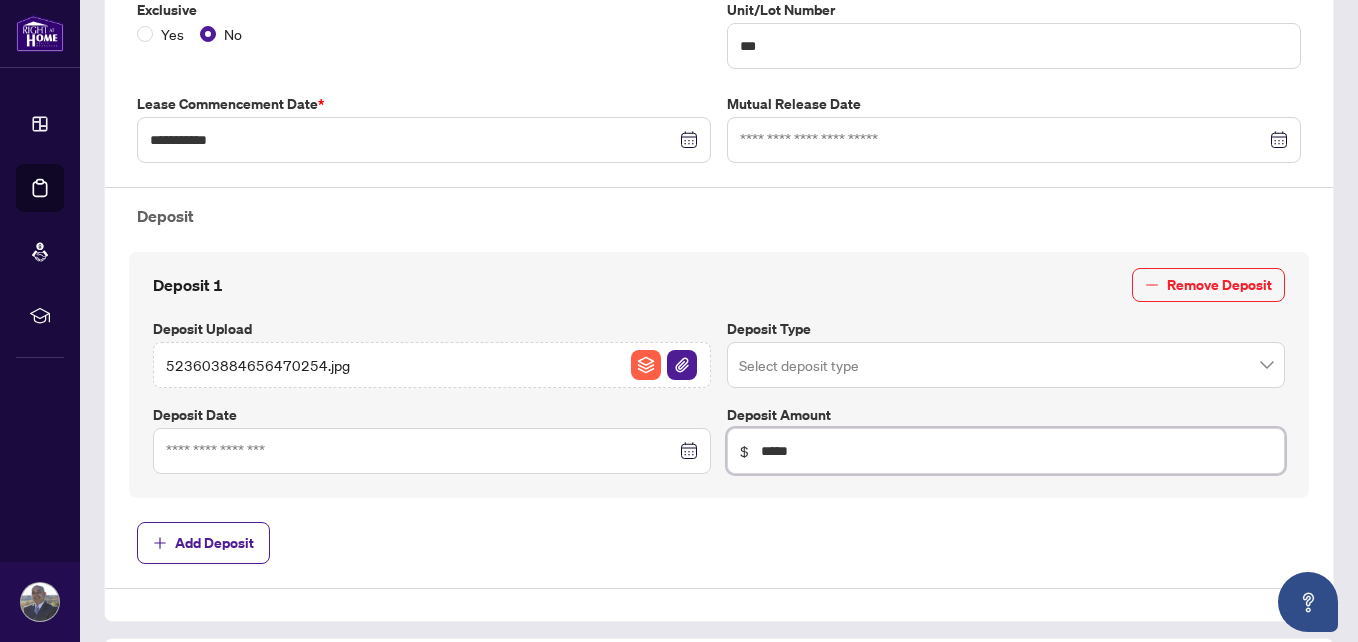 type on "*****" 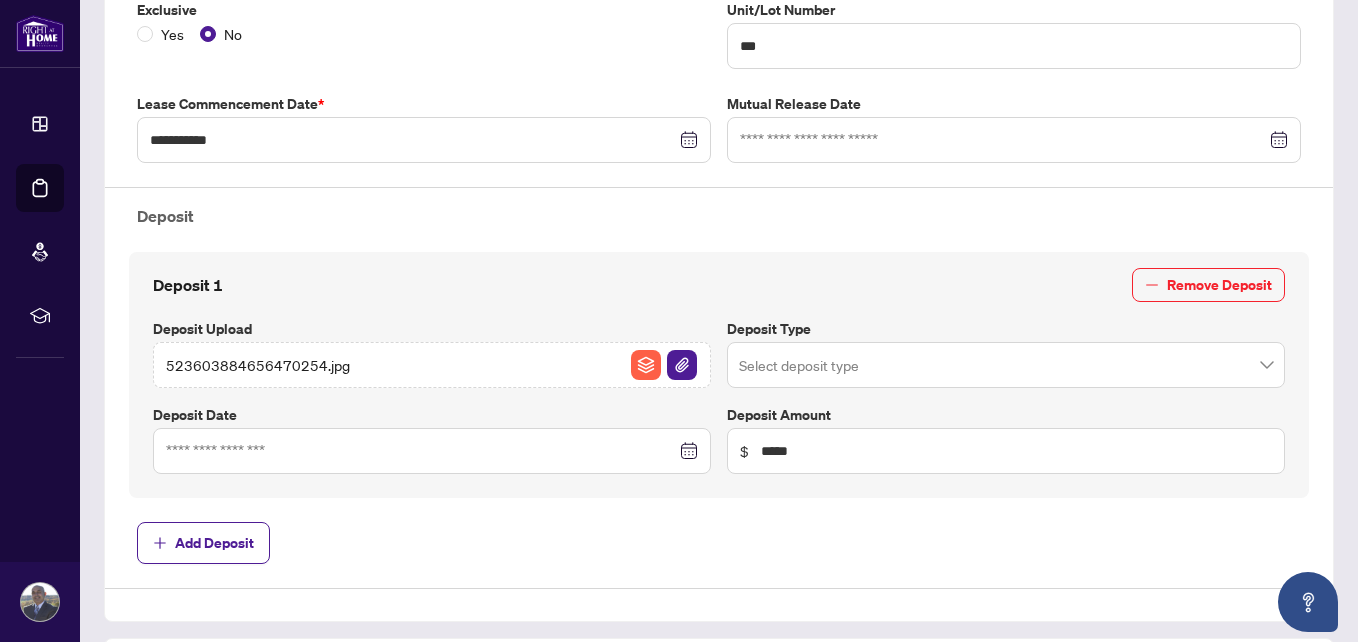 click at bounding box center [1006, 365] 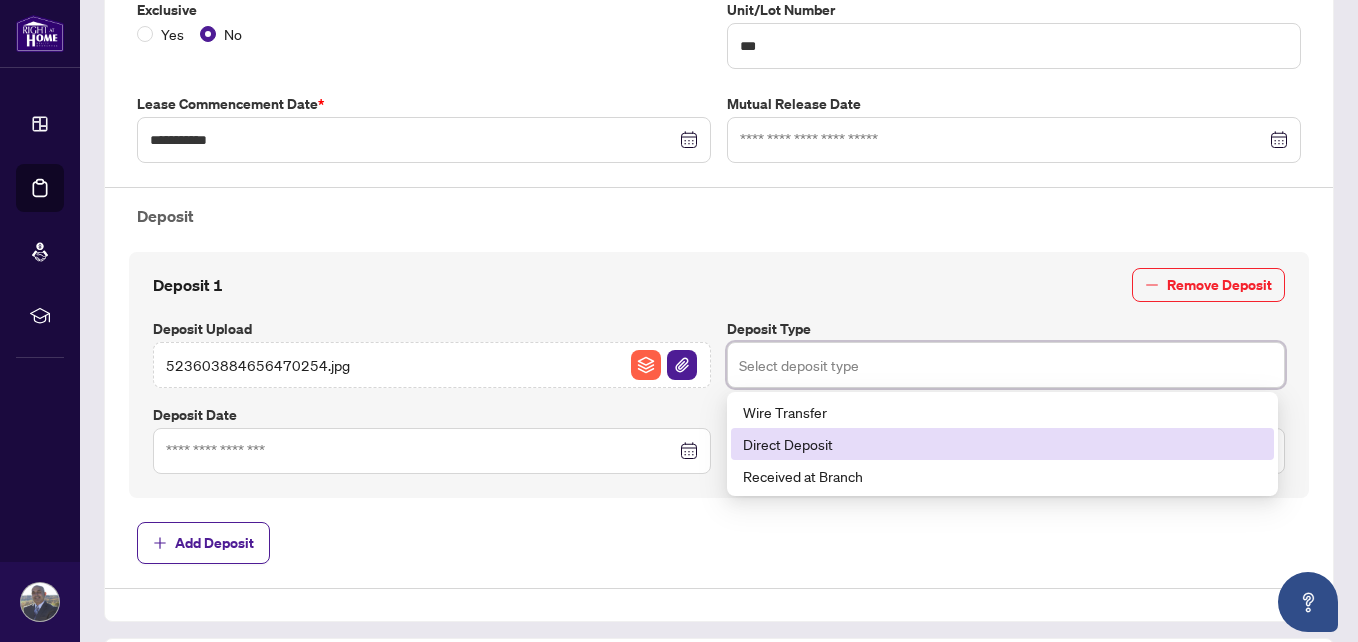 click on "Direct Deposit" at bounding box center [1002, 444] 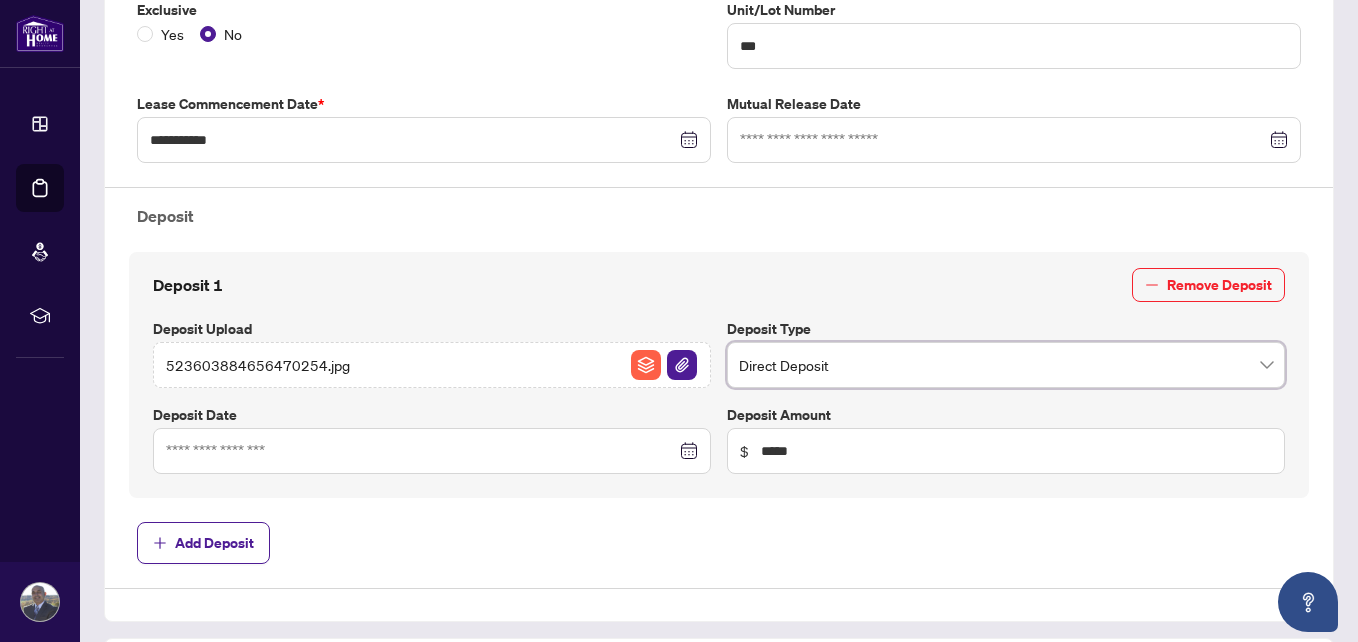 click at bounding box center (432, 451) 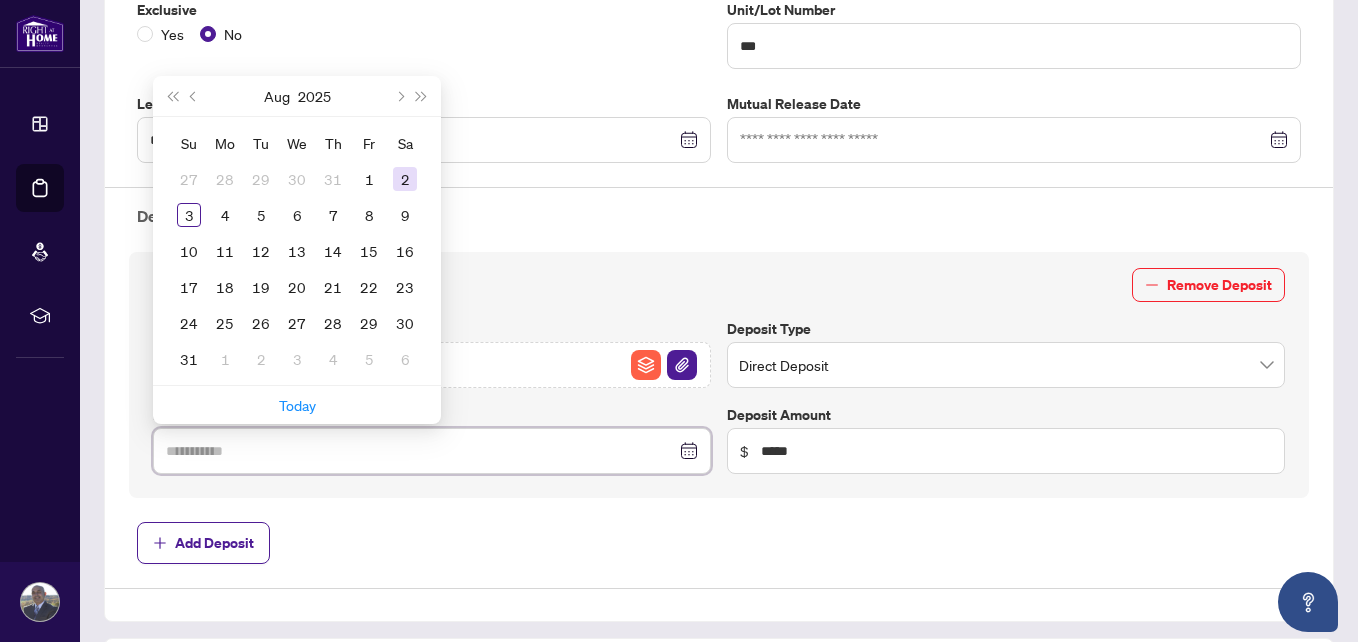 type on "**********" 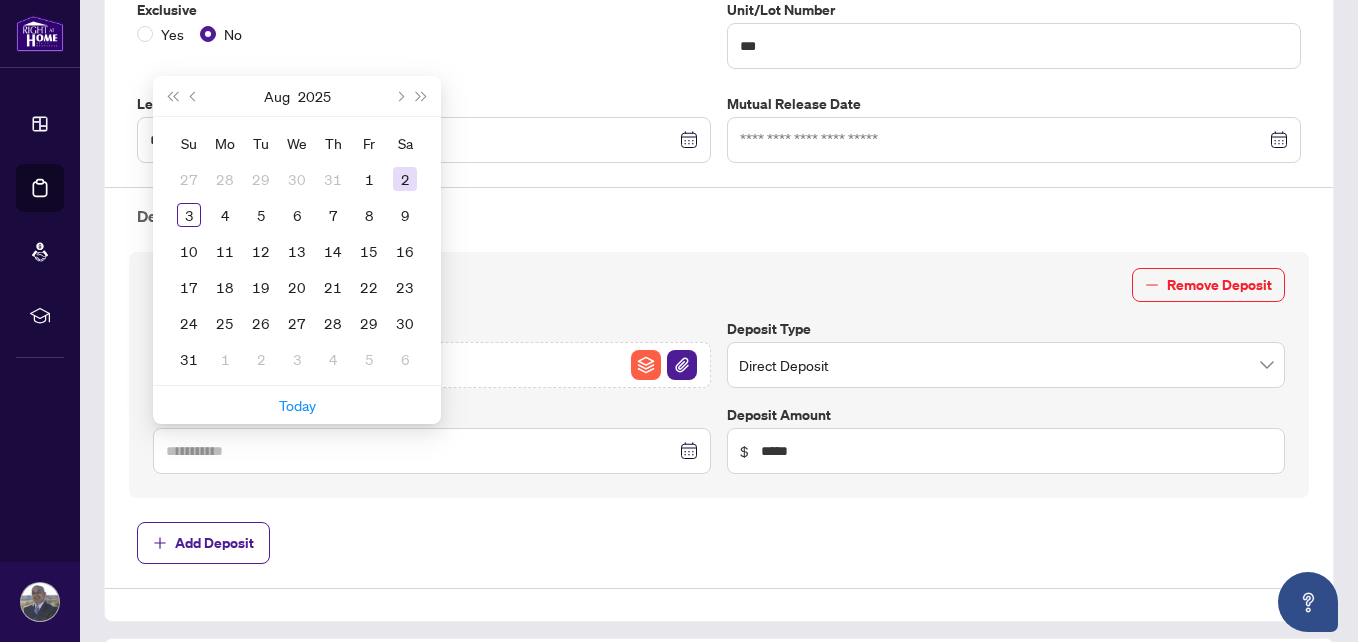 click on "2" at bounding box center (405, 179) 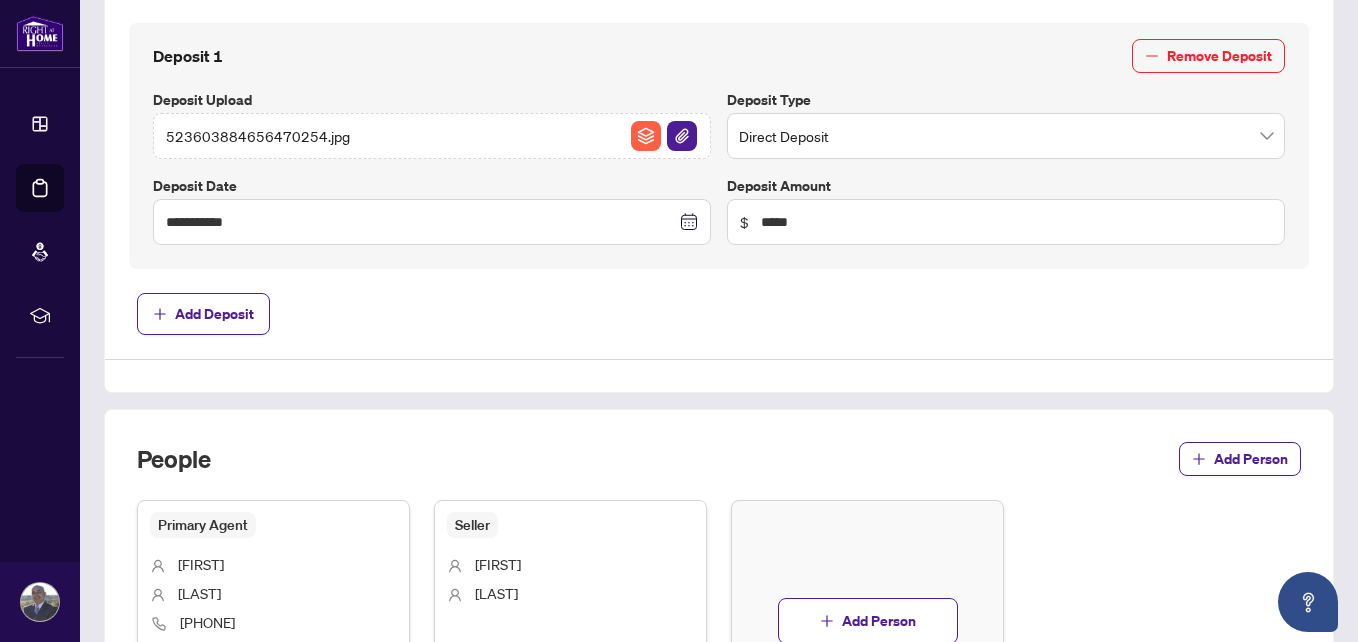 scroll, scrollTop: 784, scrollLeft: 0, axis: vertical 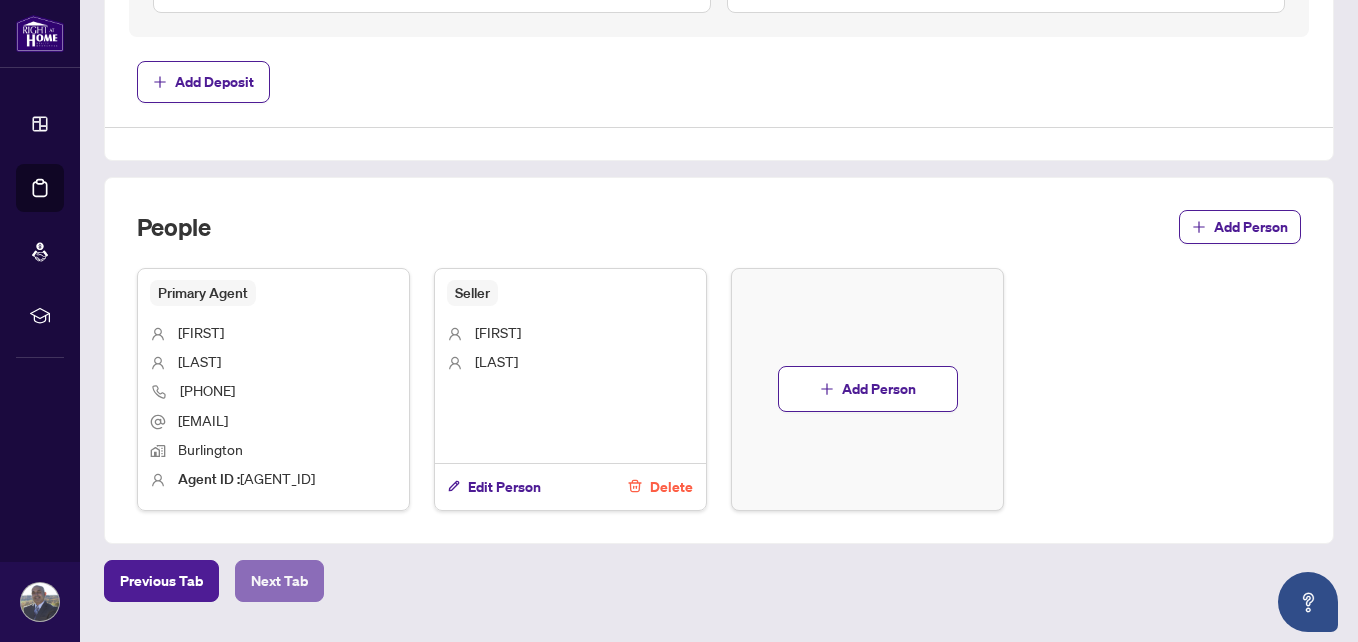 click on "Next Tab" at bounding box center (279, 581) 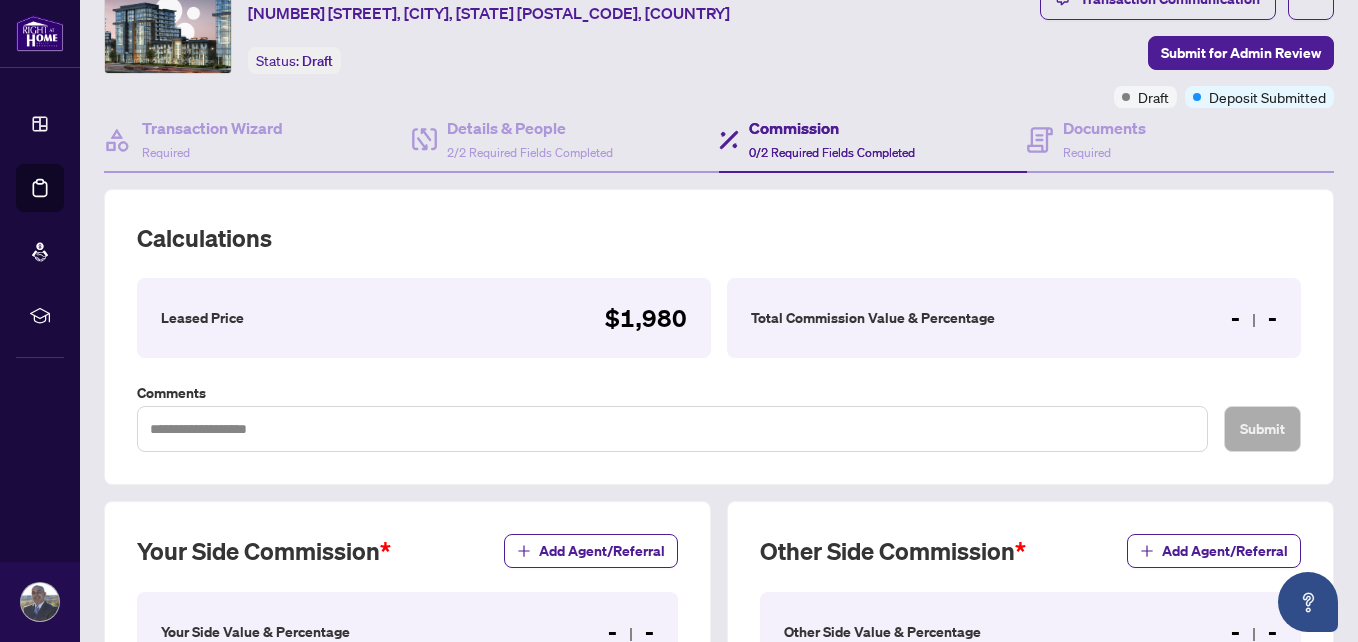 scroll, scrollTop: 547, scrollLeft: 0, axis: vertical 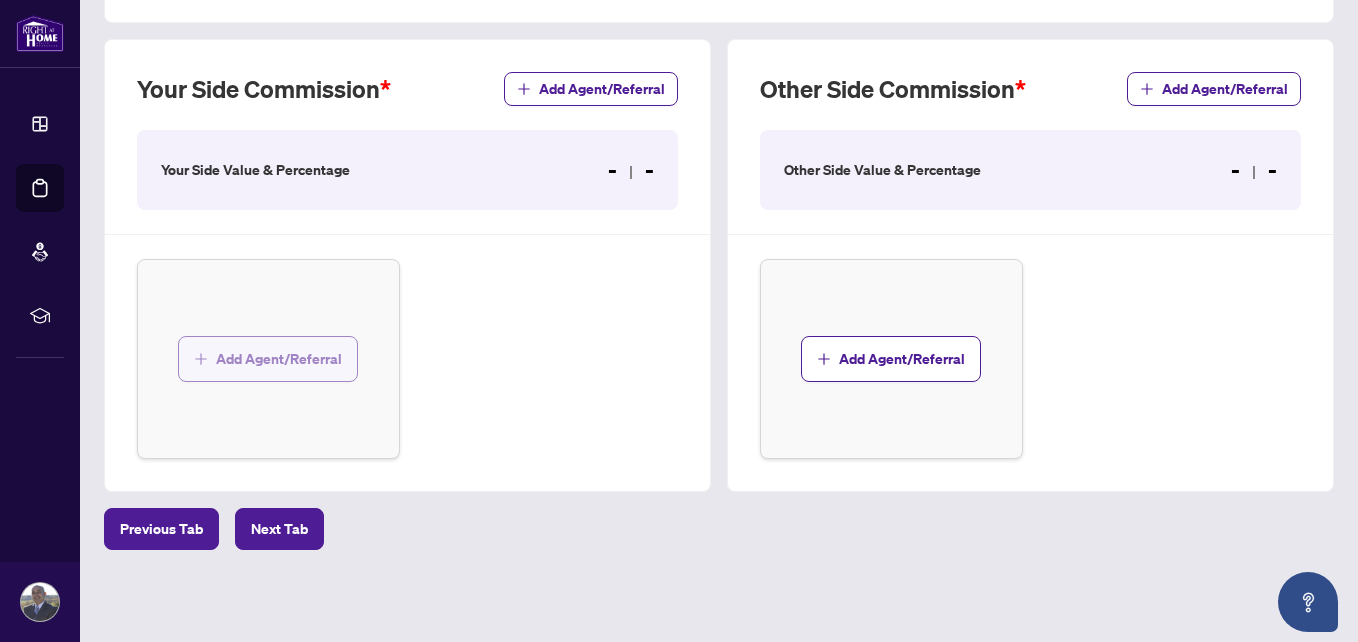 click on "Add Agent/Referral" at bounding box center (279, 359) 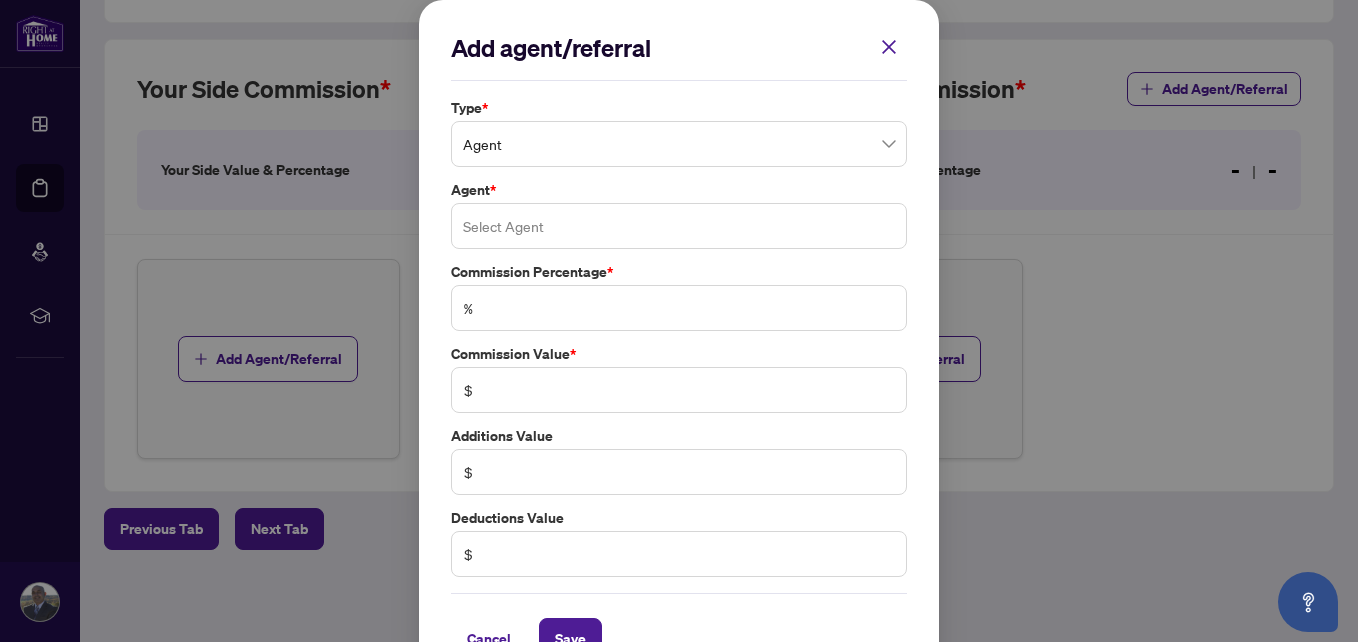 click at bounding box center [679, 226] 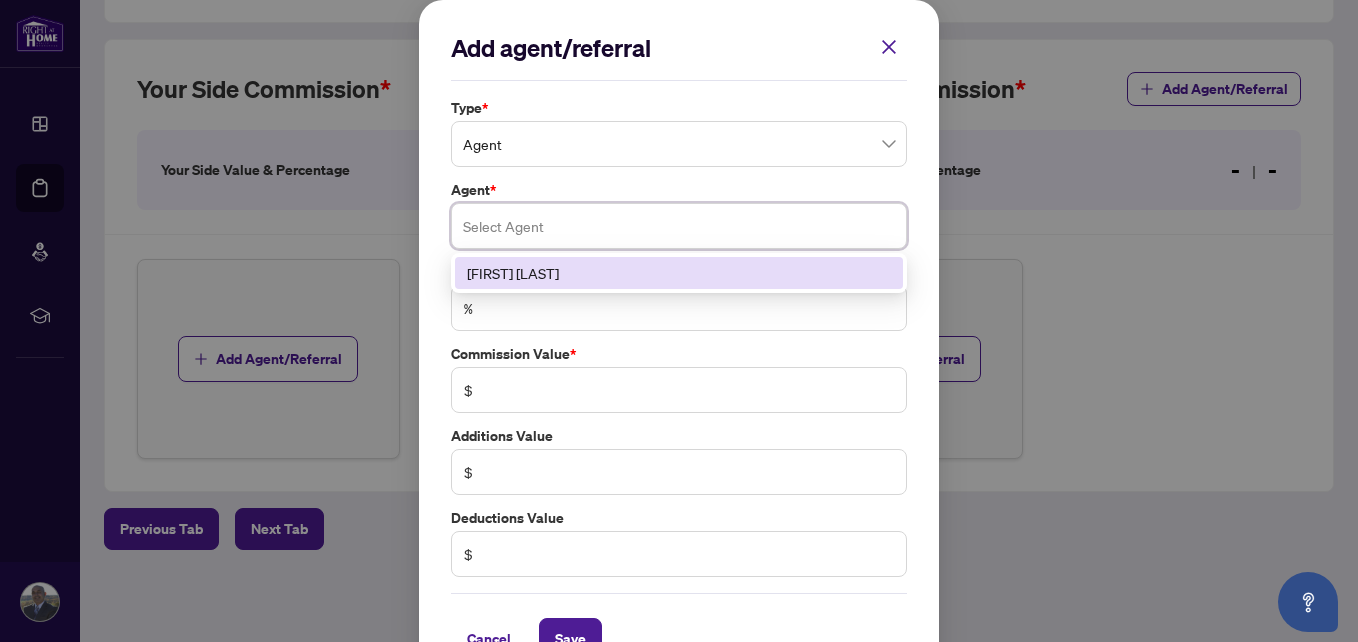 click on "[FIRST] [LAST]" at bounding box center (679, 273) 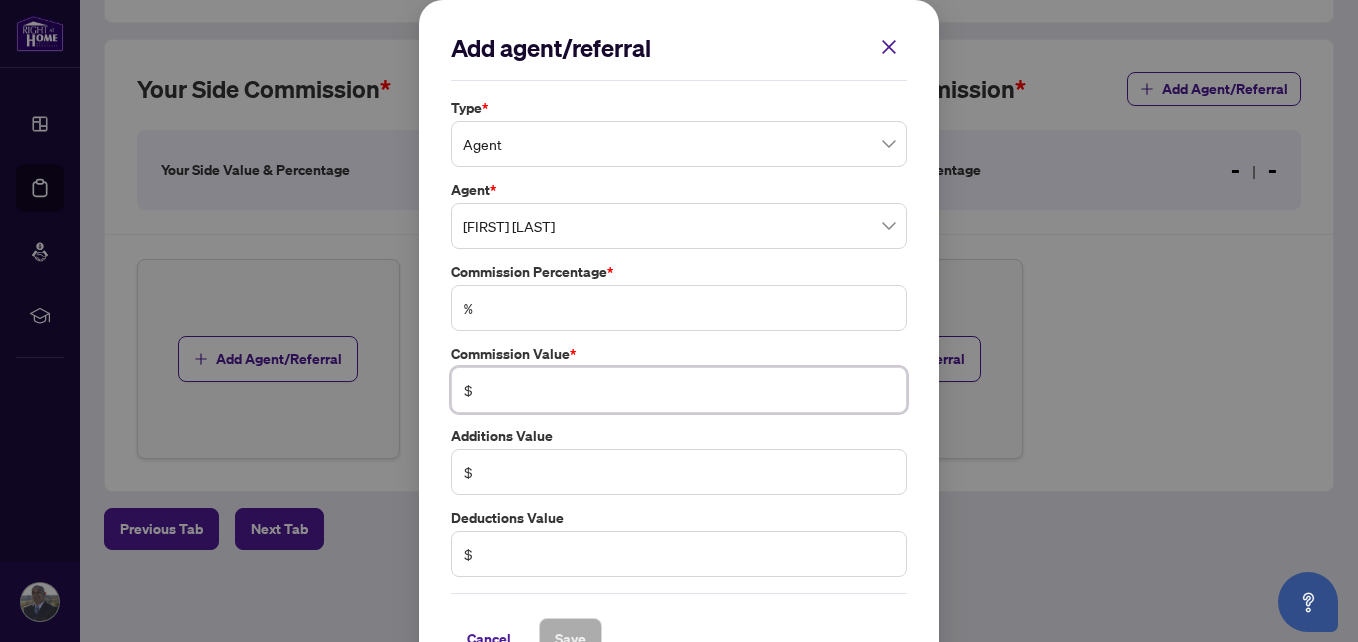 click at bounding box center [689, 390] 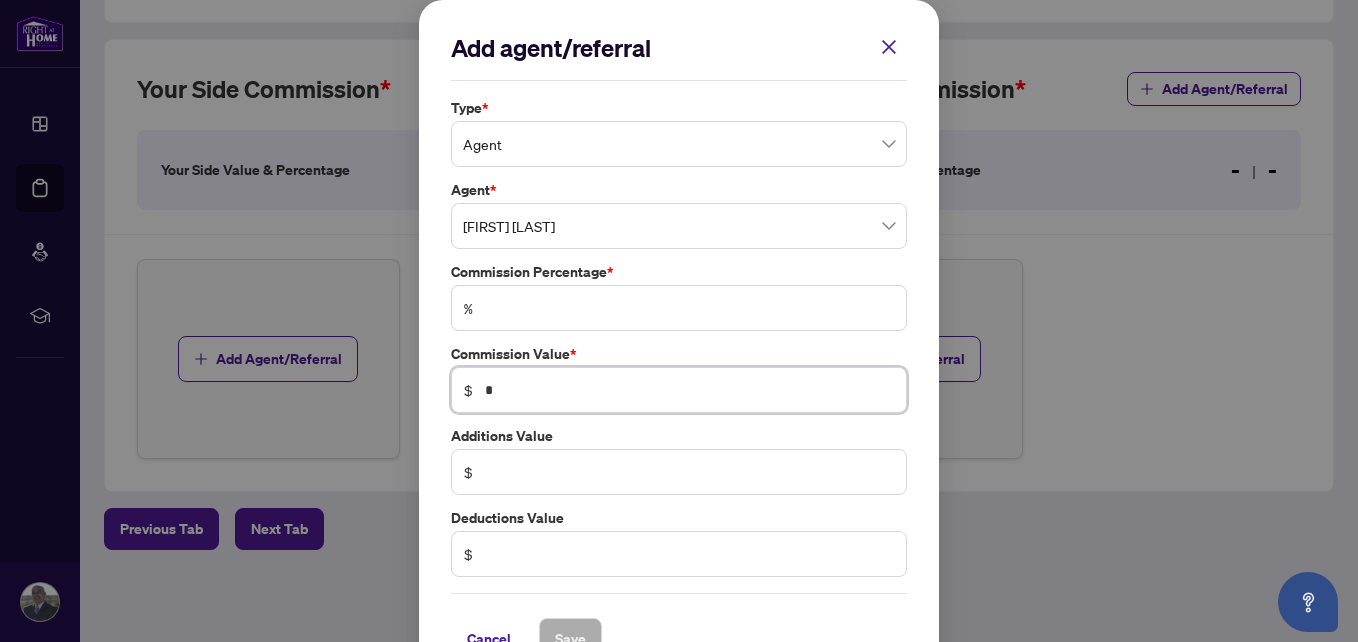 type on "*****" 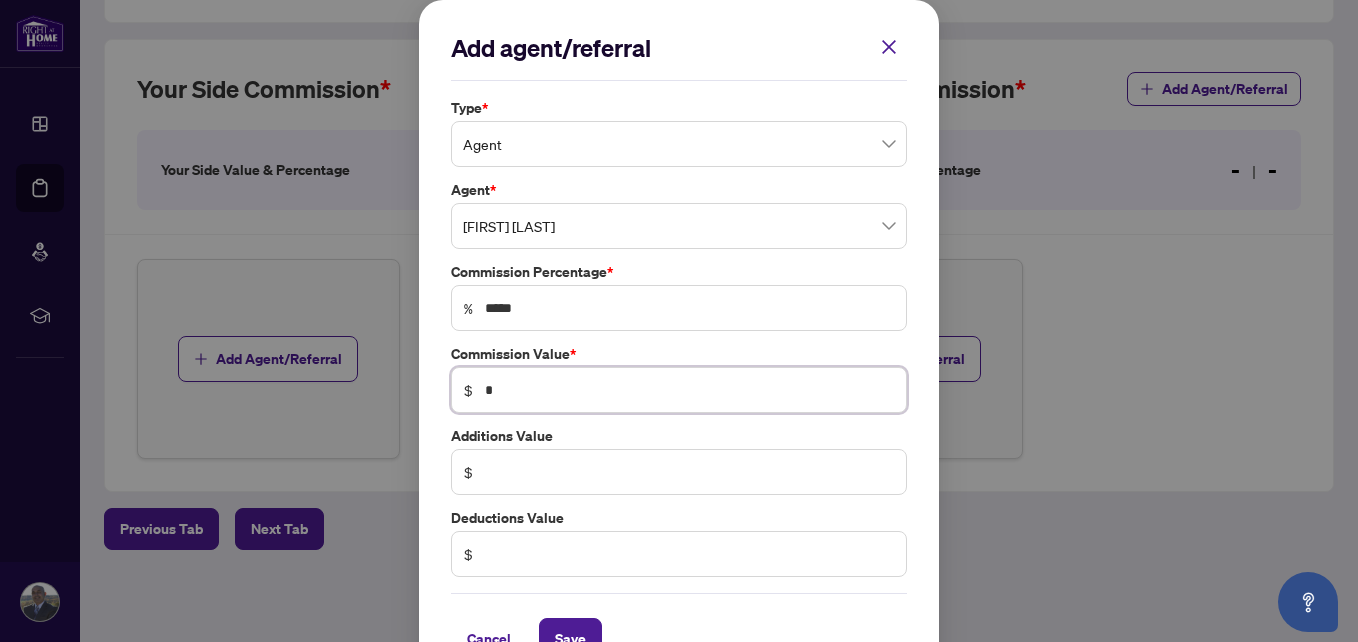 type on "**" 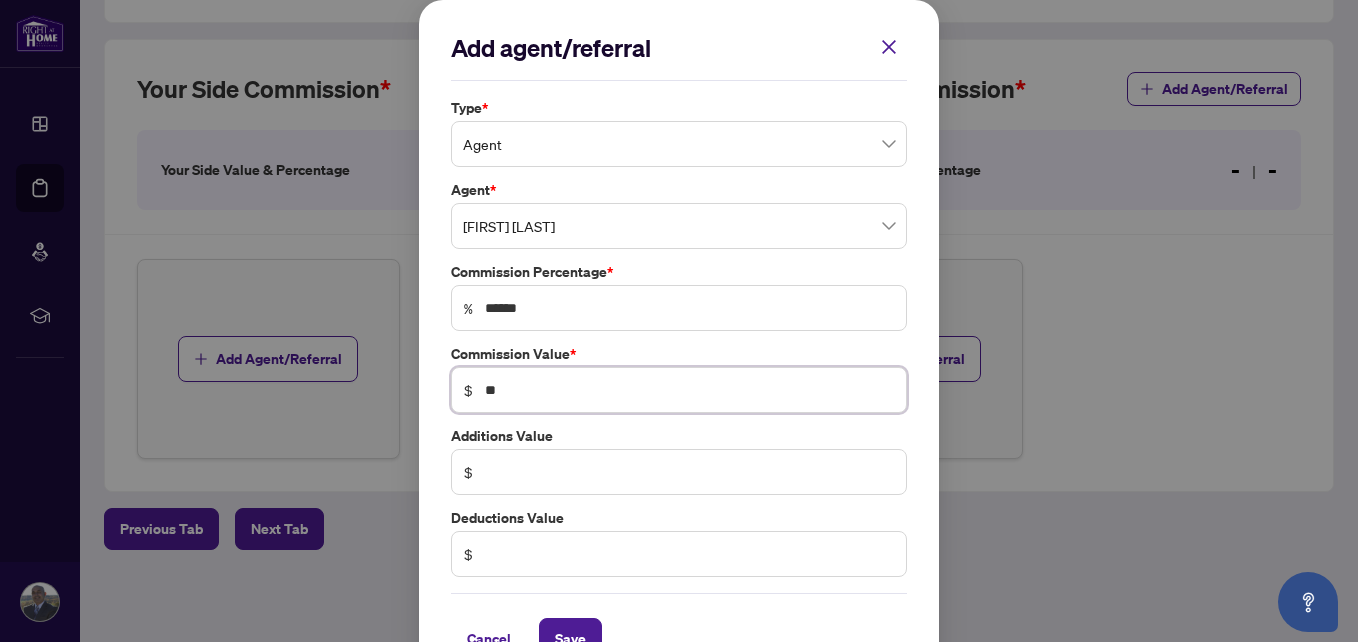 type on "*******" 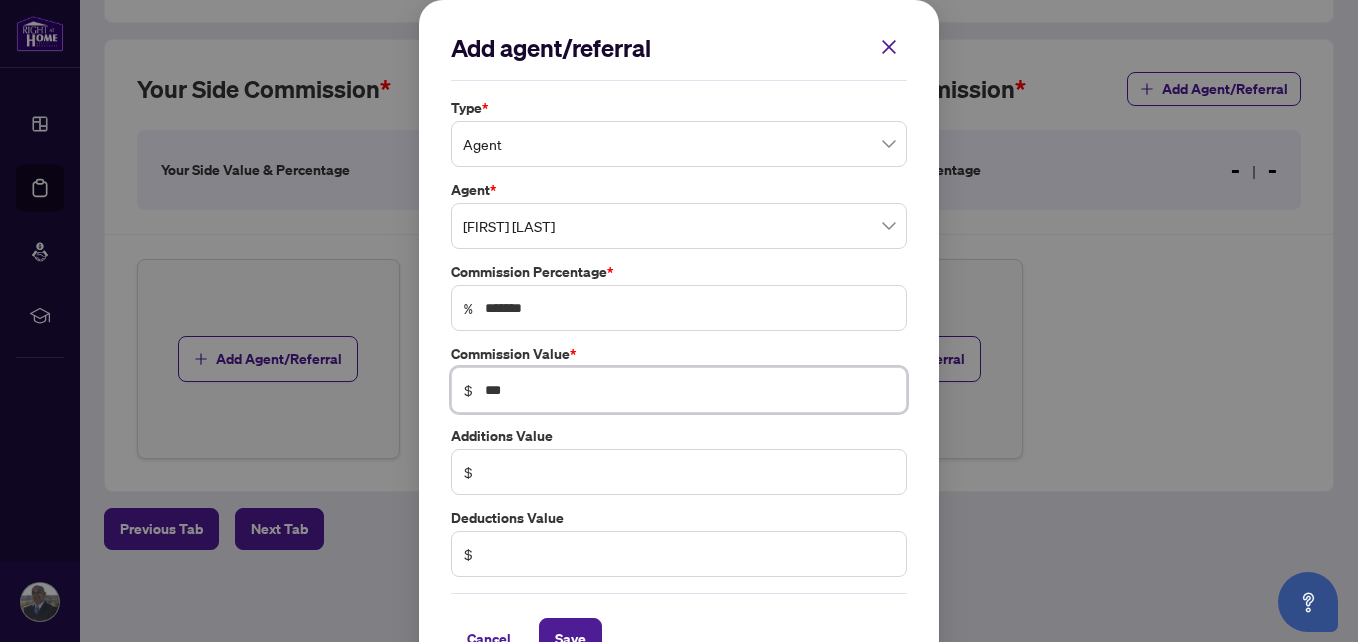 type on "***" 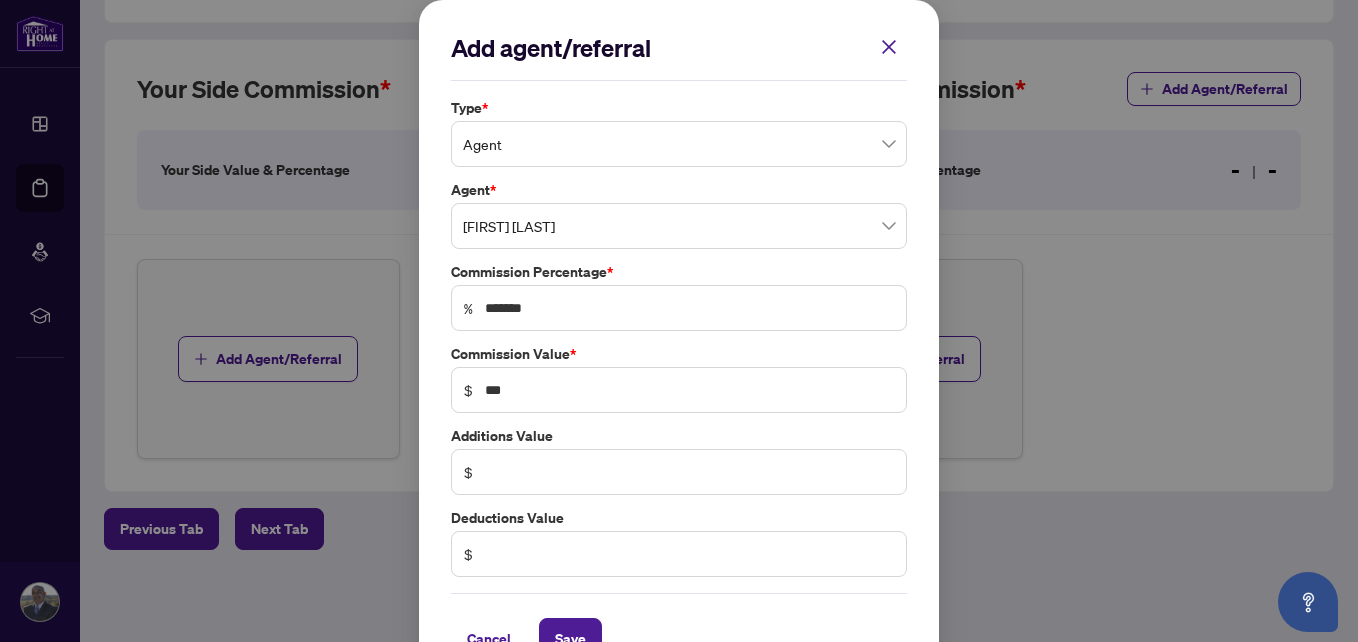 click on "Add agent/referral Type * Agent Agent * [FIRST] [LAST] [AGENT_ID] [FIRST] [LAST] Commission Percentage * % ******* Commission Value * $ *** Additions Value $ Deductions Value $ Cancel Save" at bounding box center [679, 346] 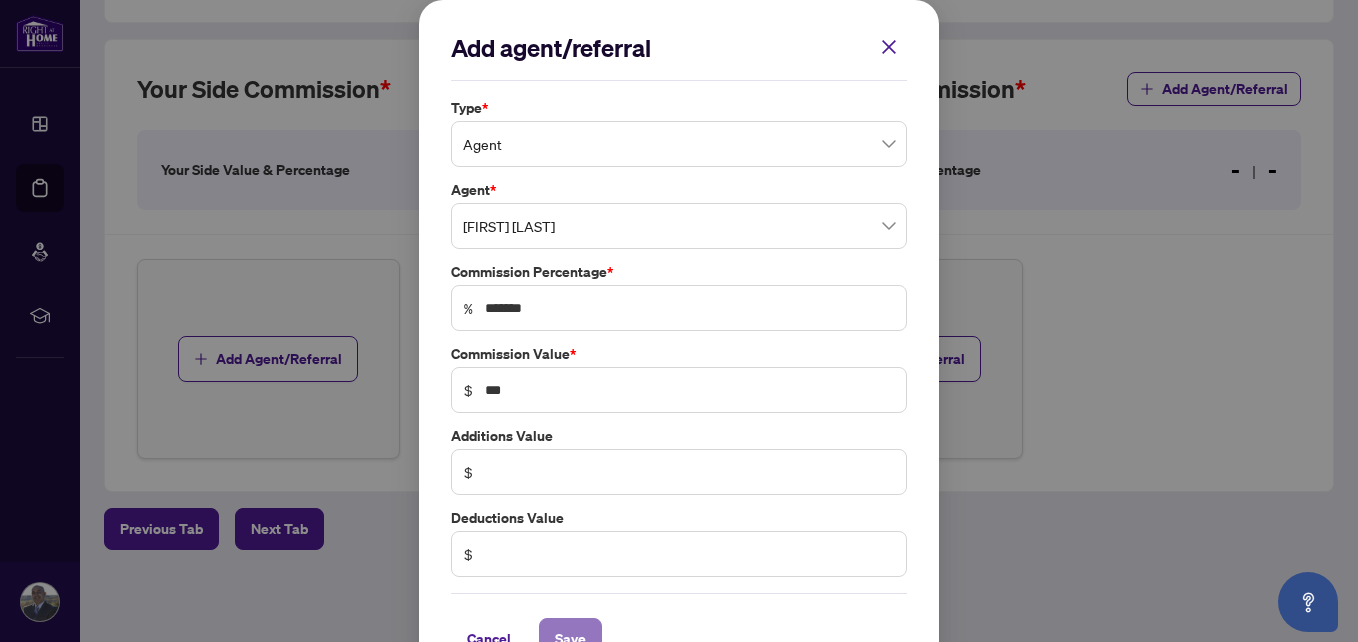 click on "Save" at bounding box center [570, 639] 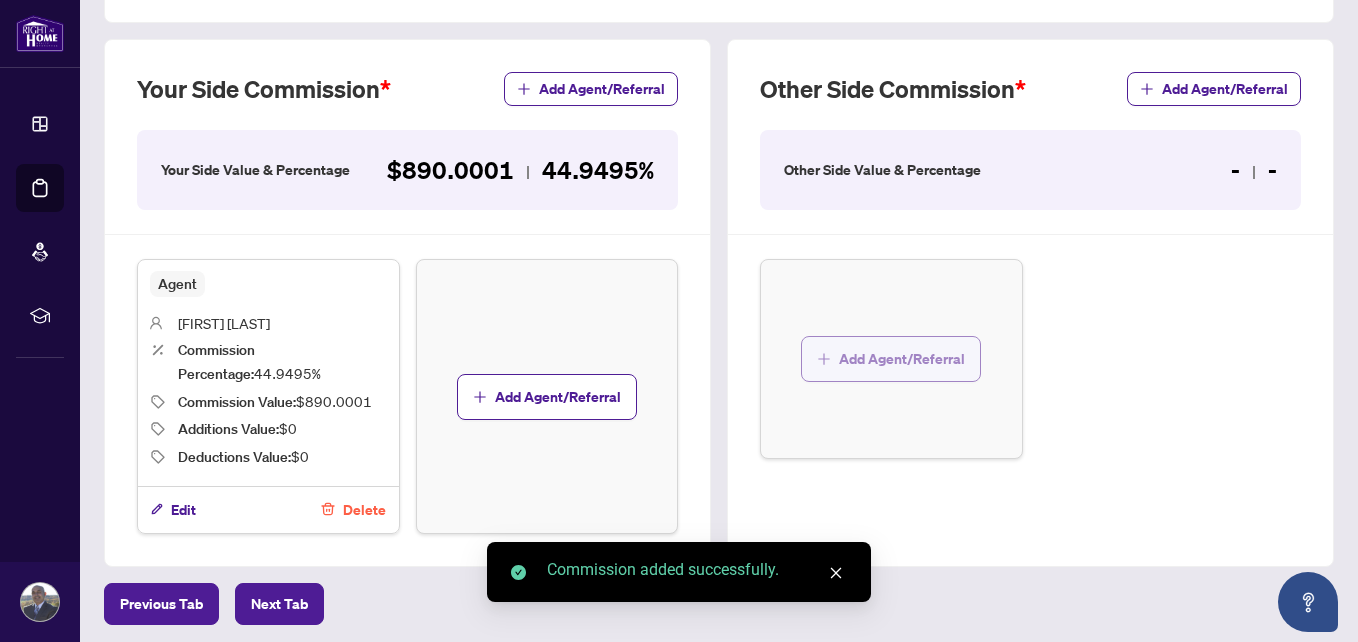 click on "Add Agent/Referral" at bounding box center (902, 359) 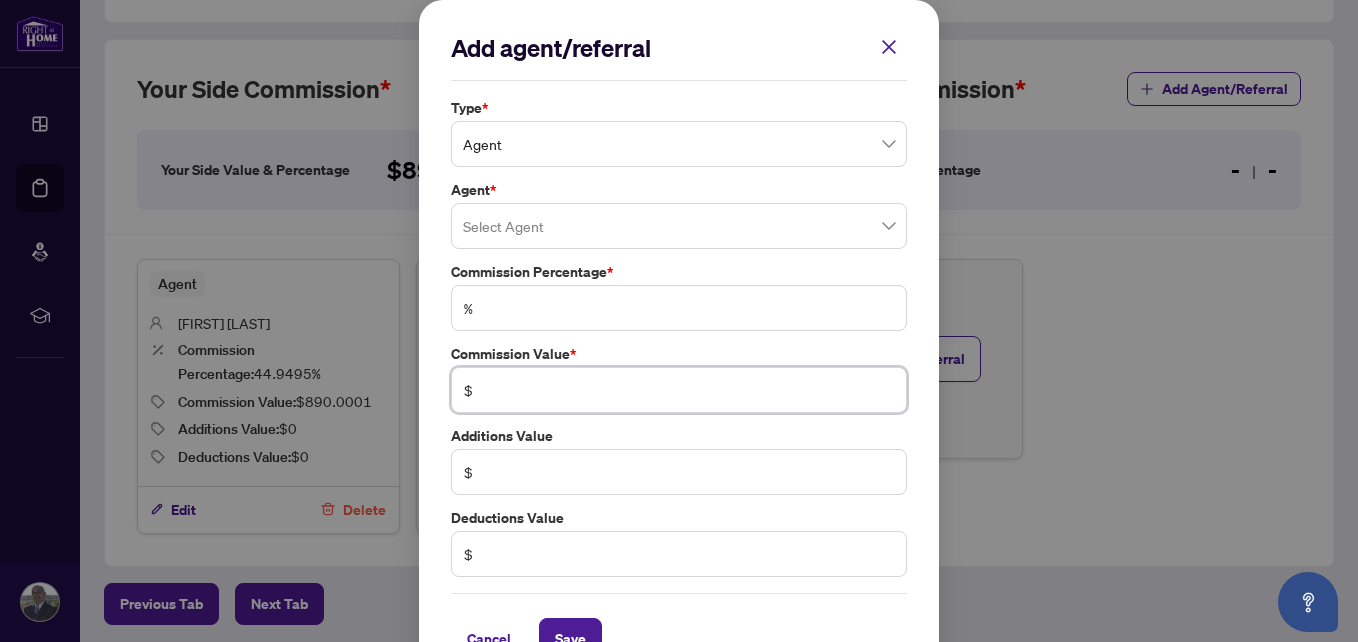 click at bounding box center [689, 390] 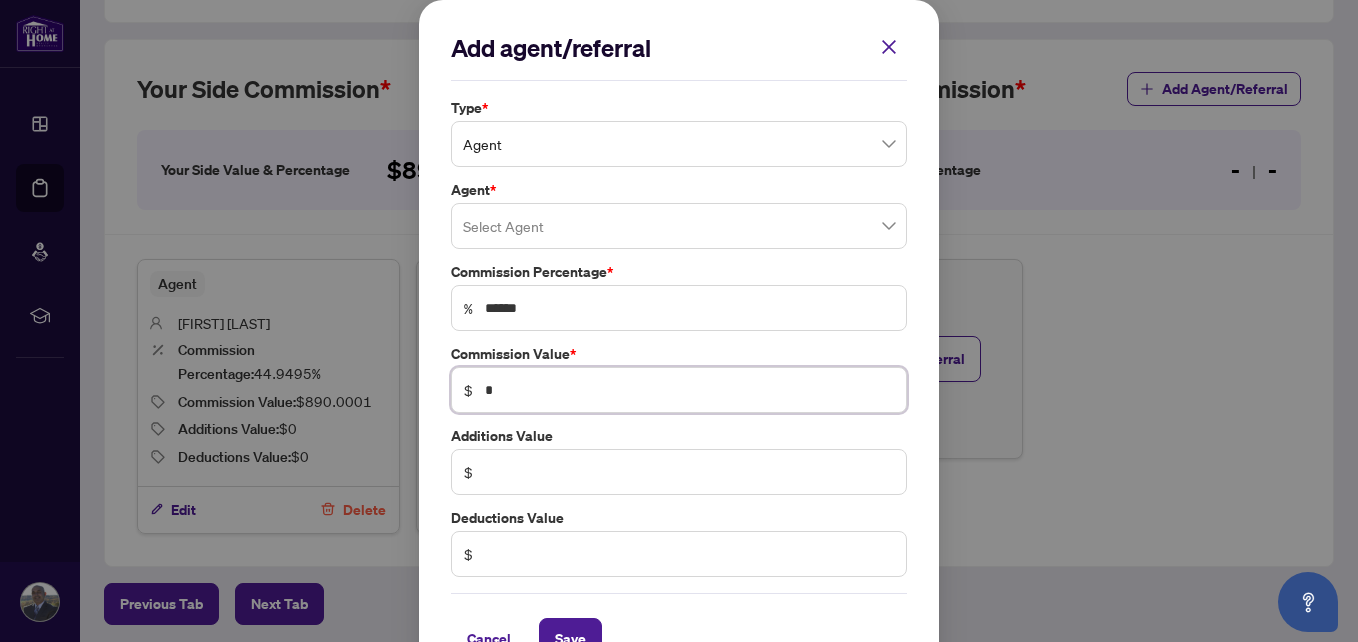 type on "*" 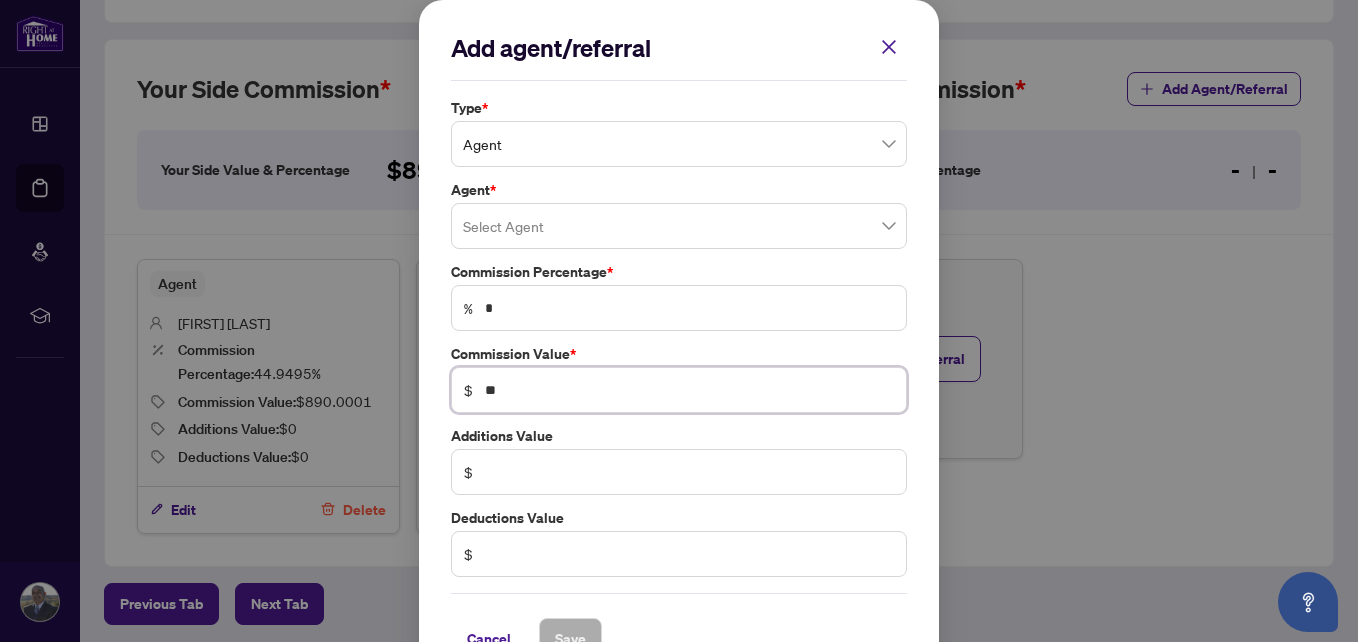 type on "***" 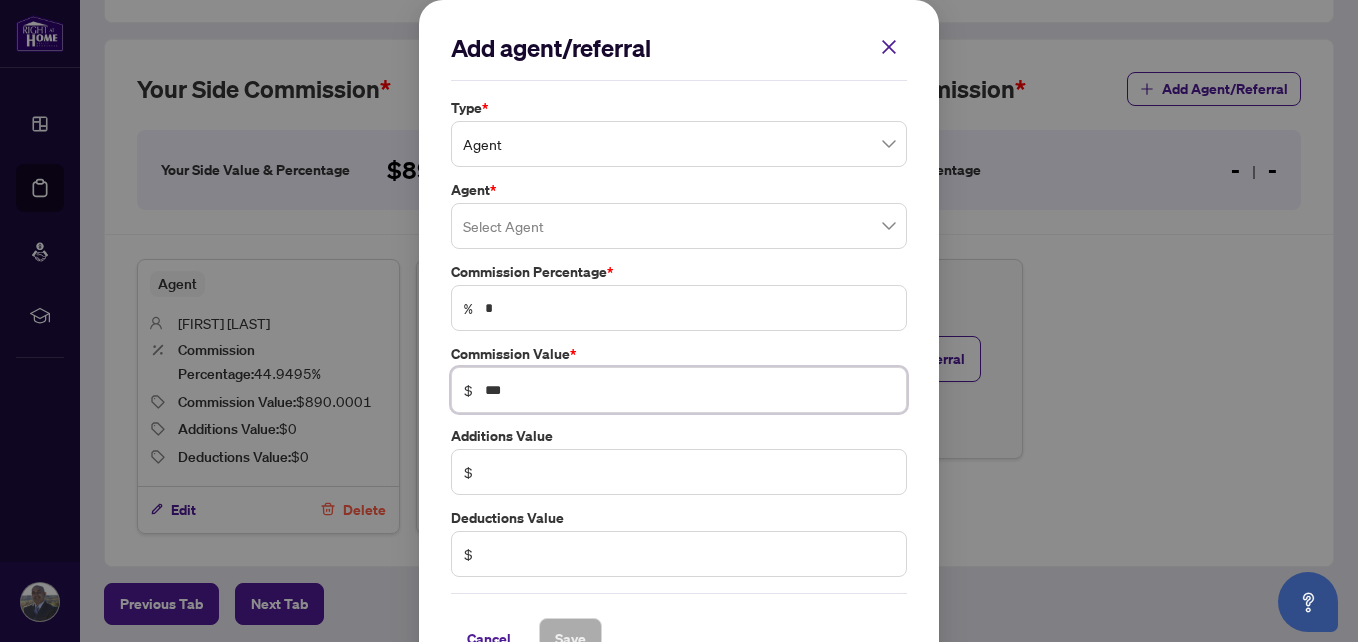 type on "**" 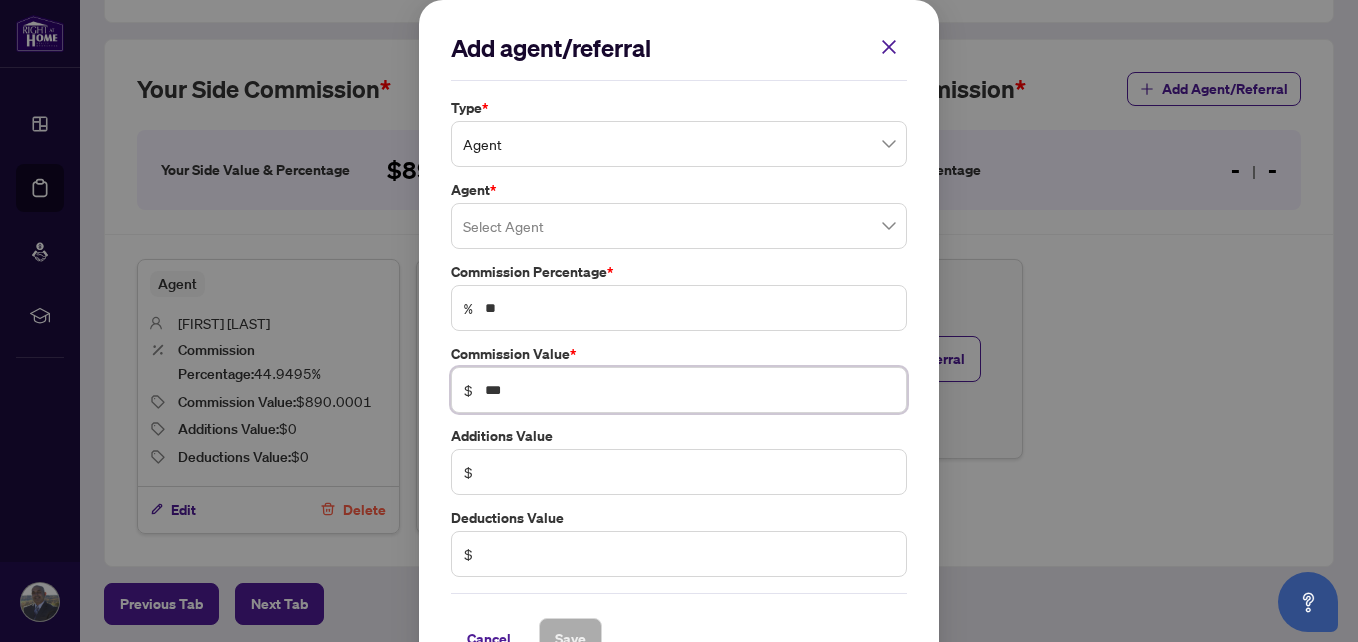 type on "***" 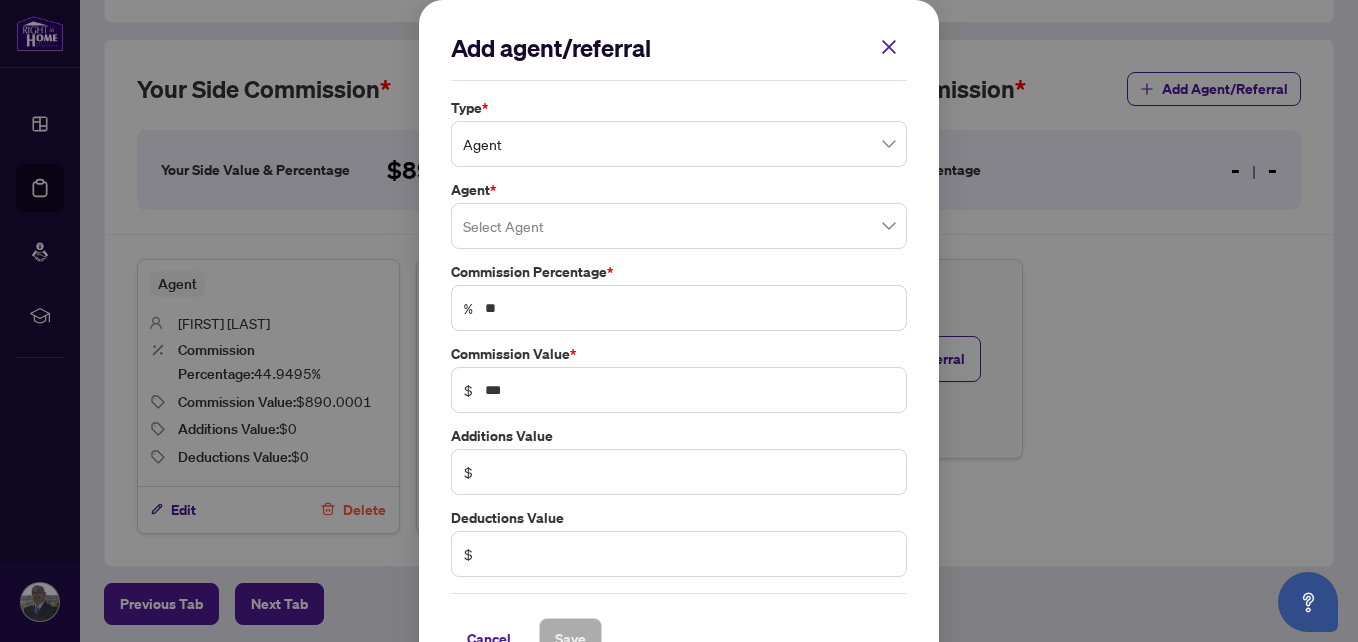 click on "Cancel Save" at bounding box center (679, 626) 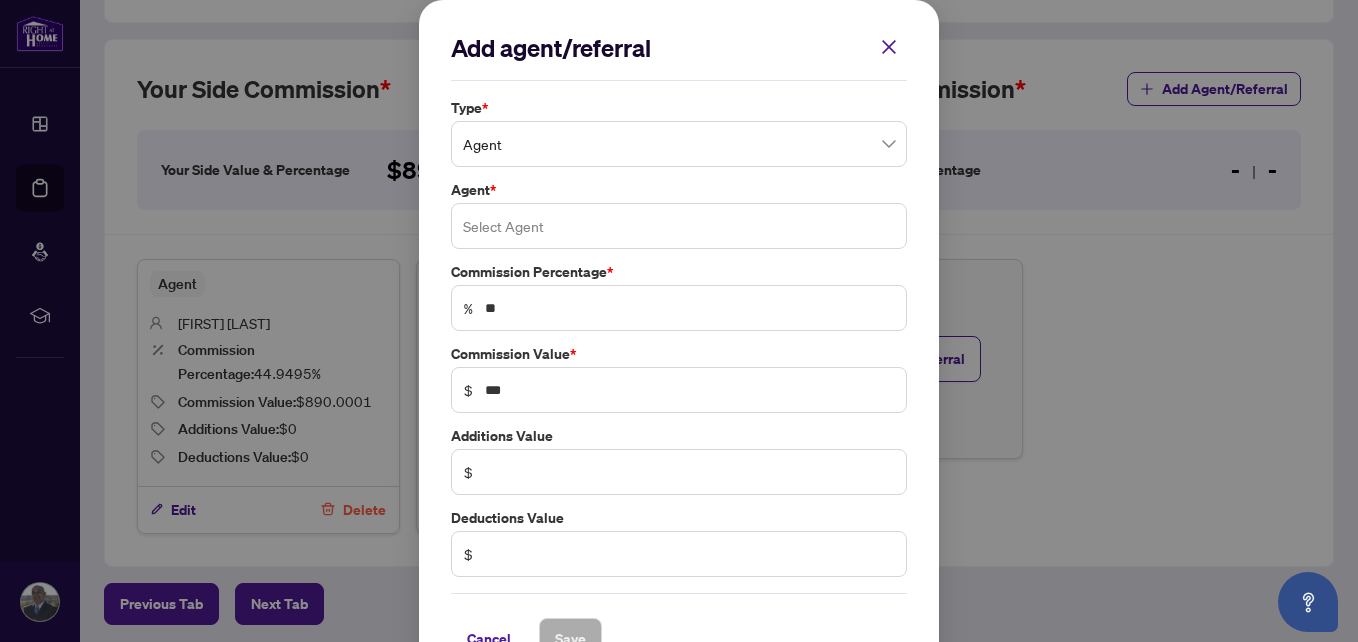 click at bounding box center [679, 226] 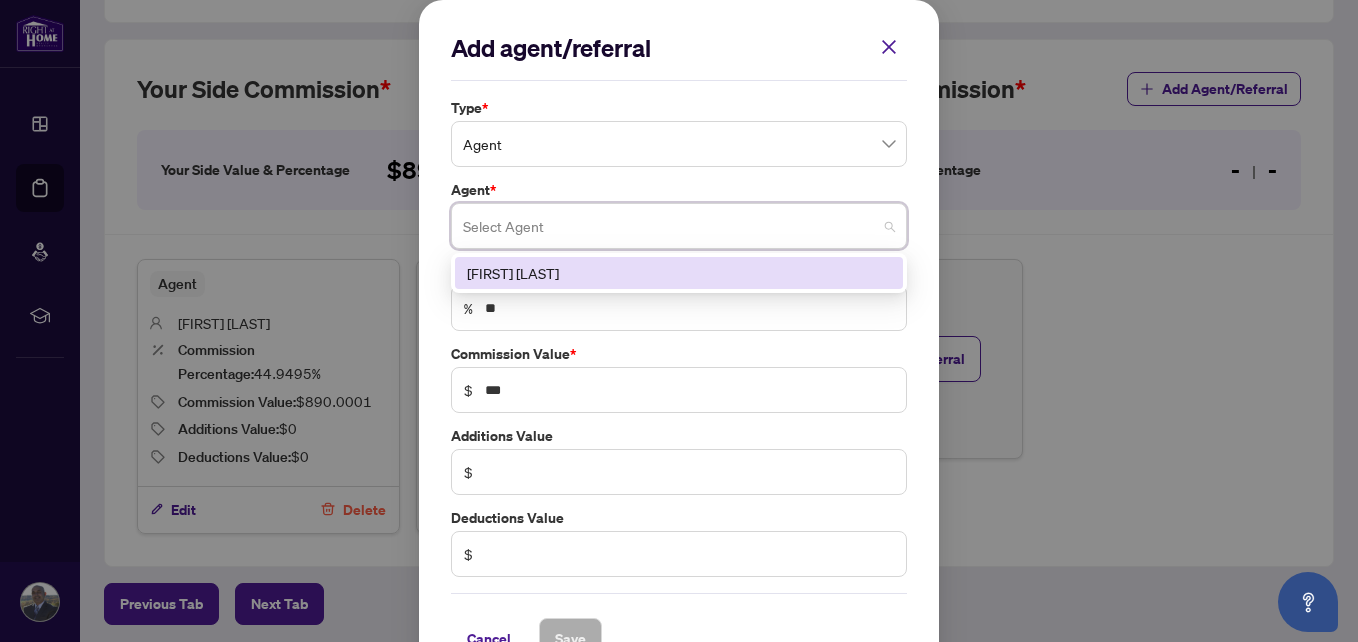 click on "Agent" at bounding box center [679, 144] 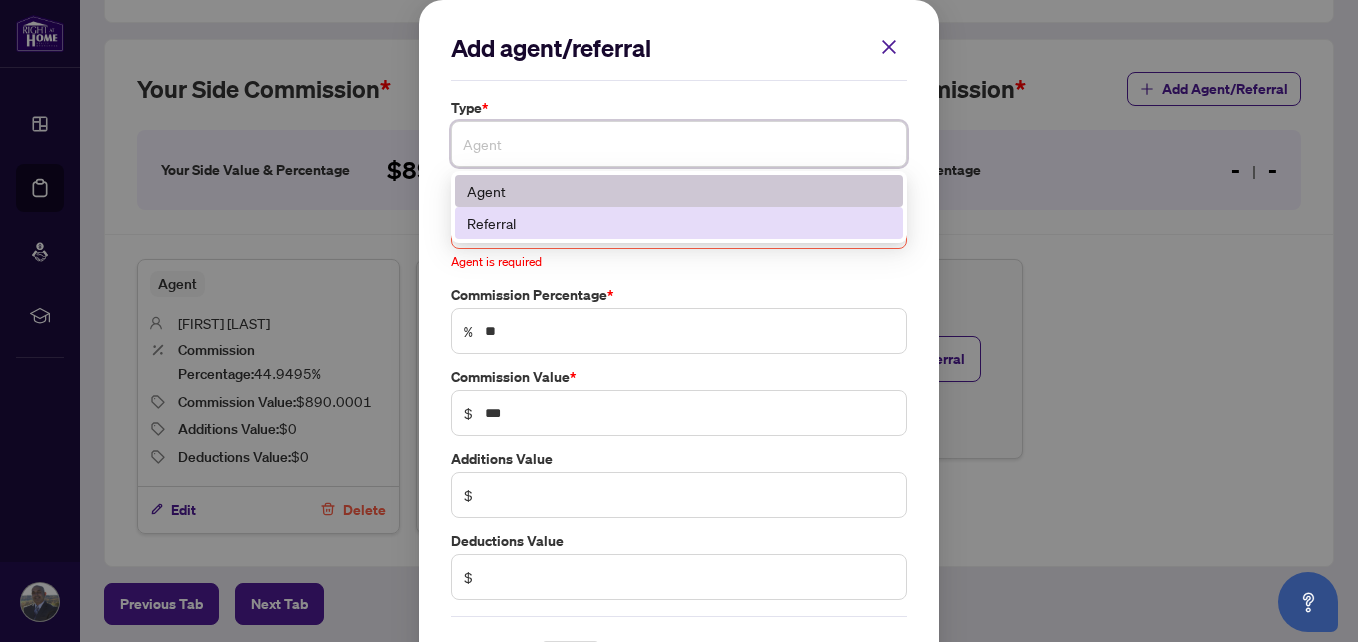 click on "Referral" at bounding box center [679, 223] 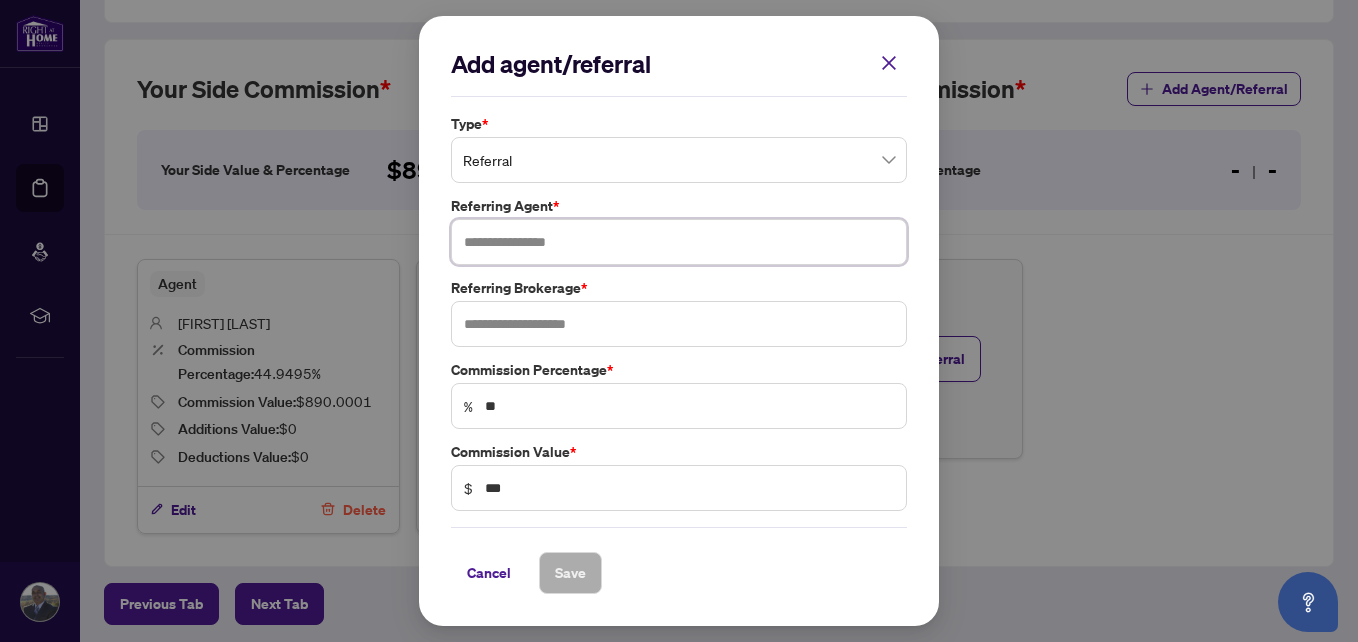 click at bounding box center [679, 242] 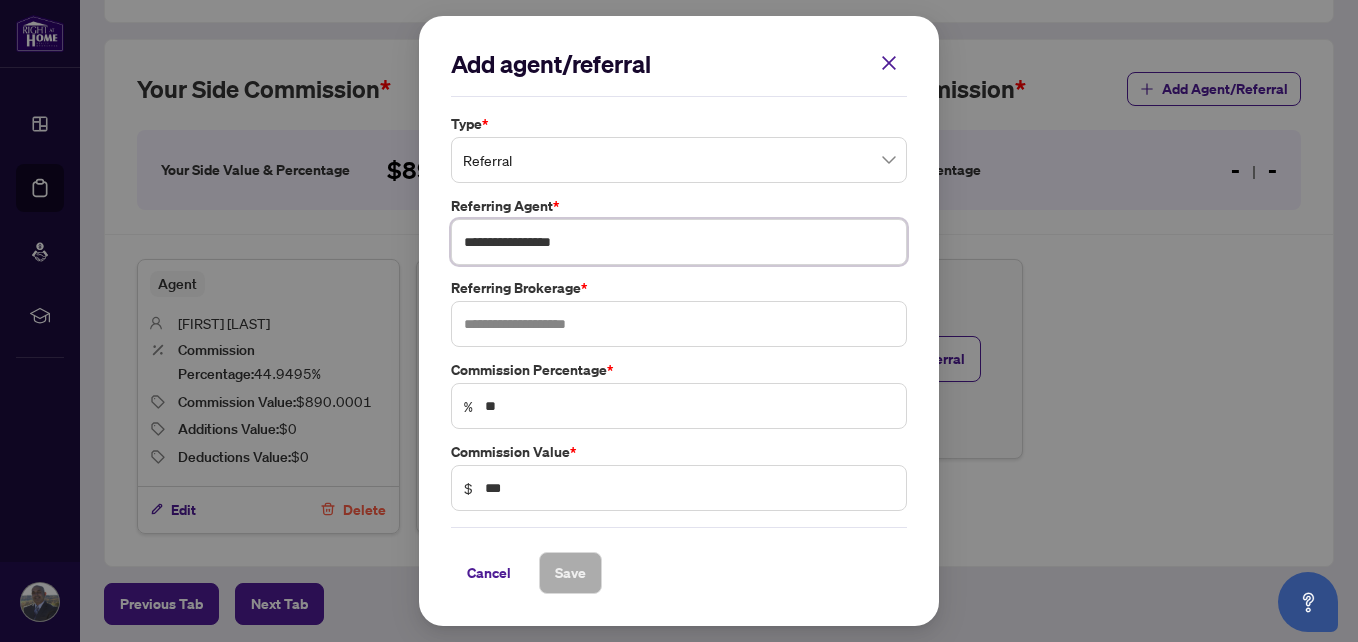 type on "**********" 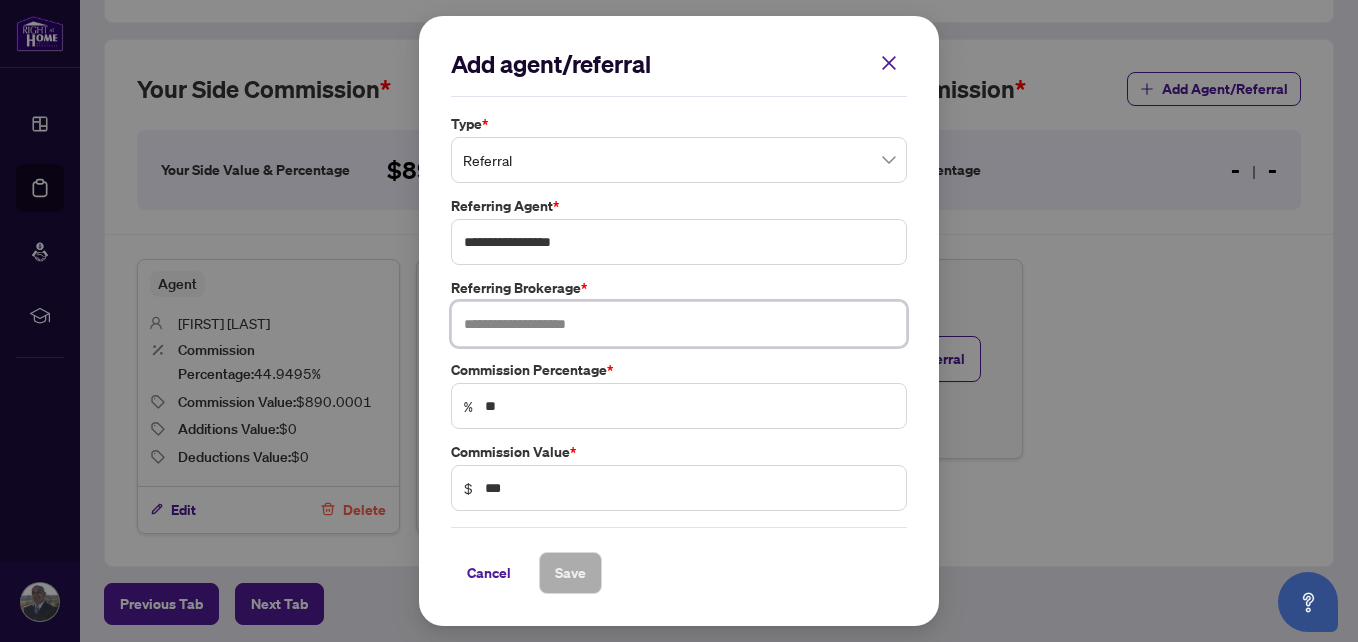 click at bounding box center [679, 324] 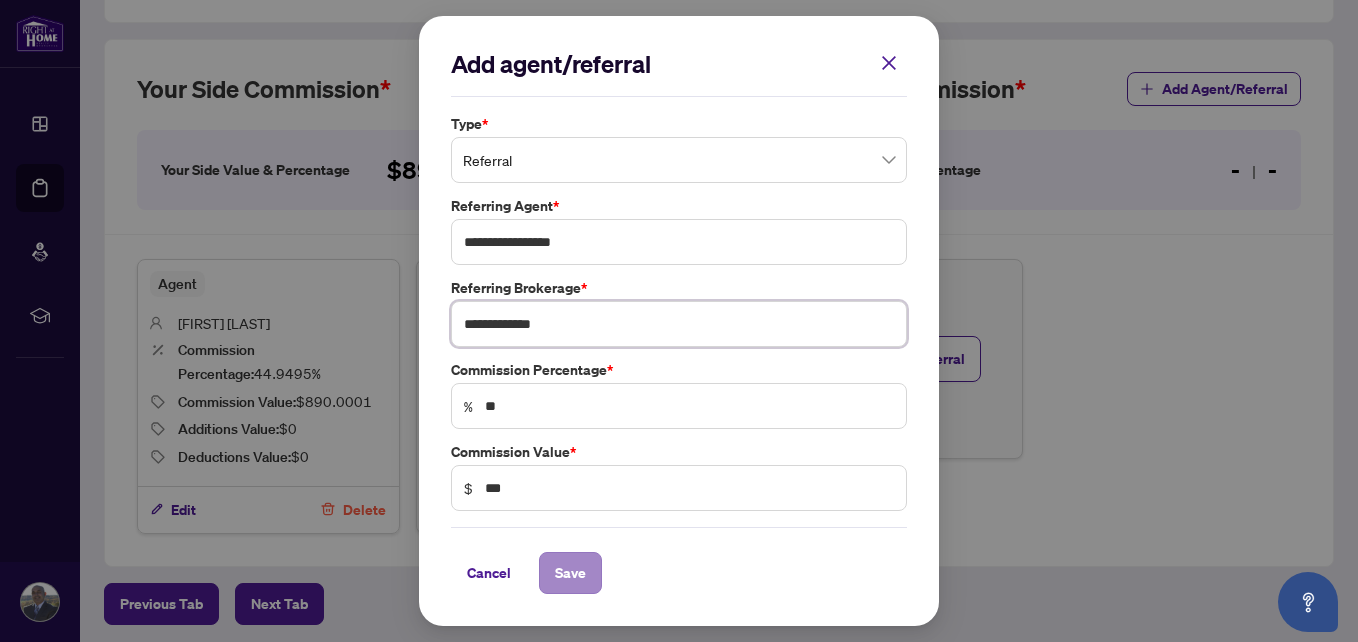type on "**********" 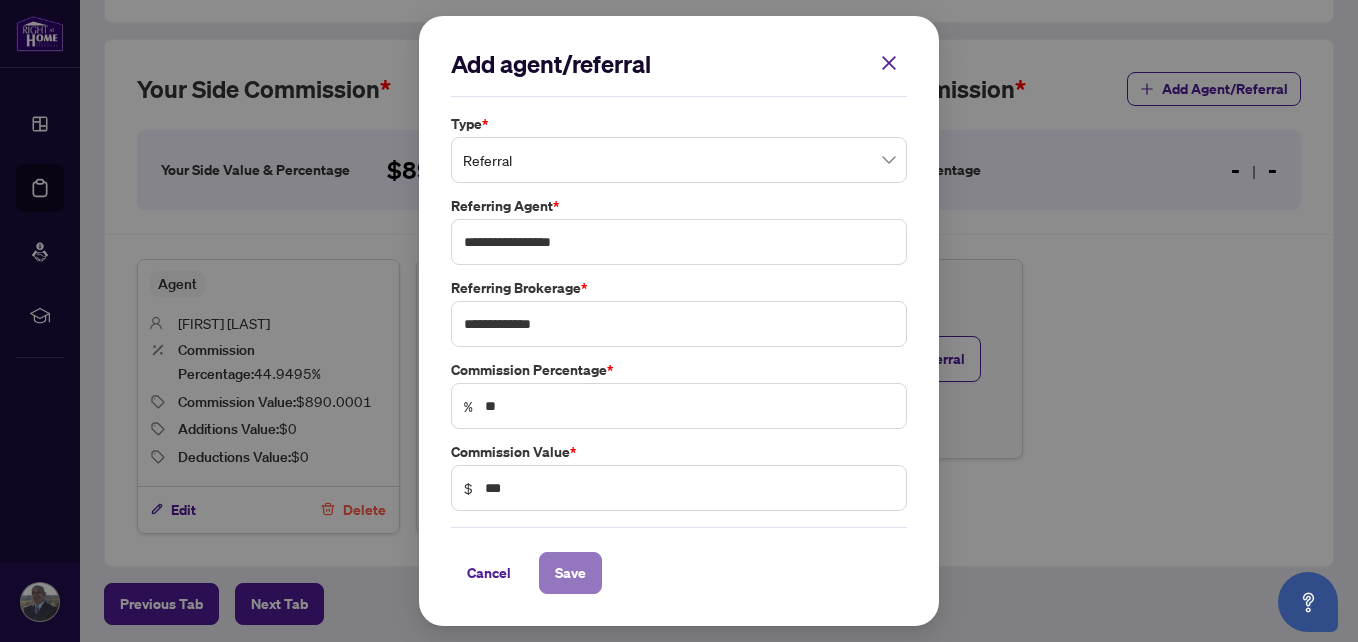 click on "Save" at bounding box center [570, 573] 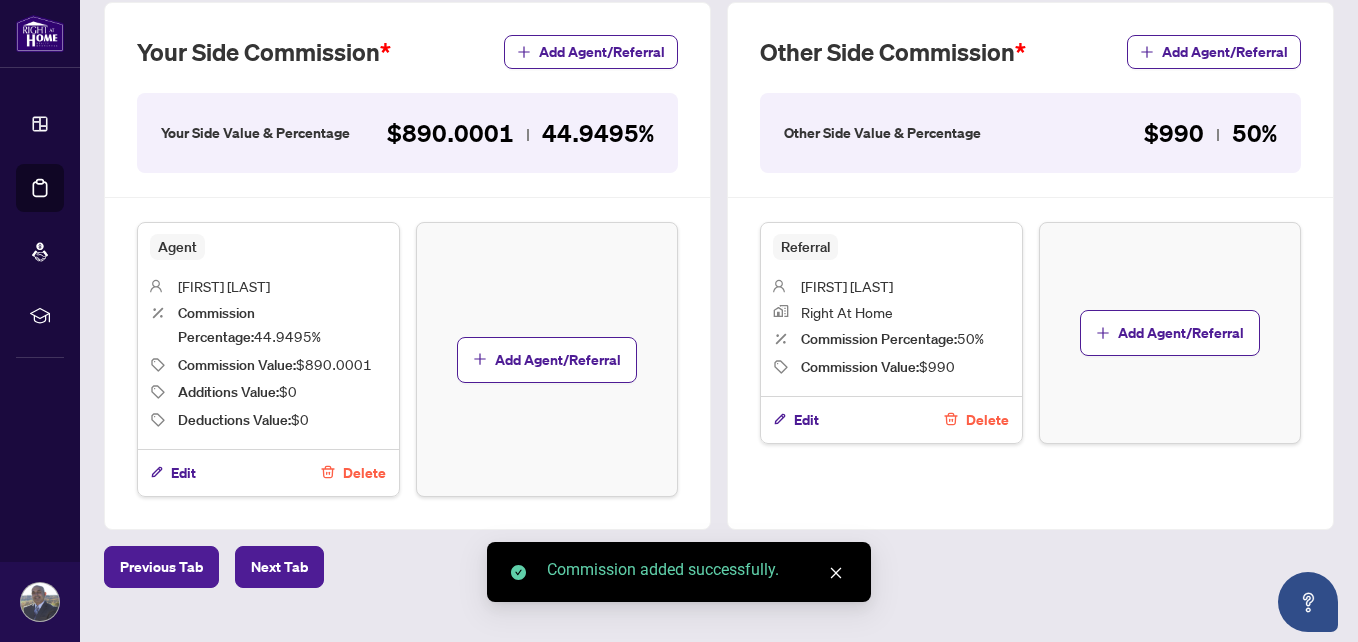 scroll, scrollTop: 598, scrollLeft: 0, axis: vertical 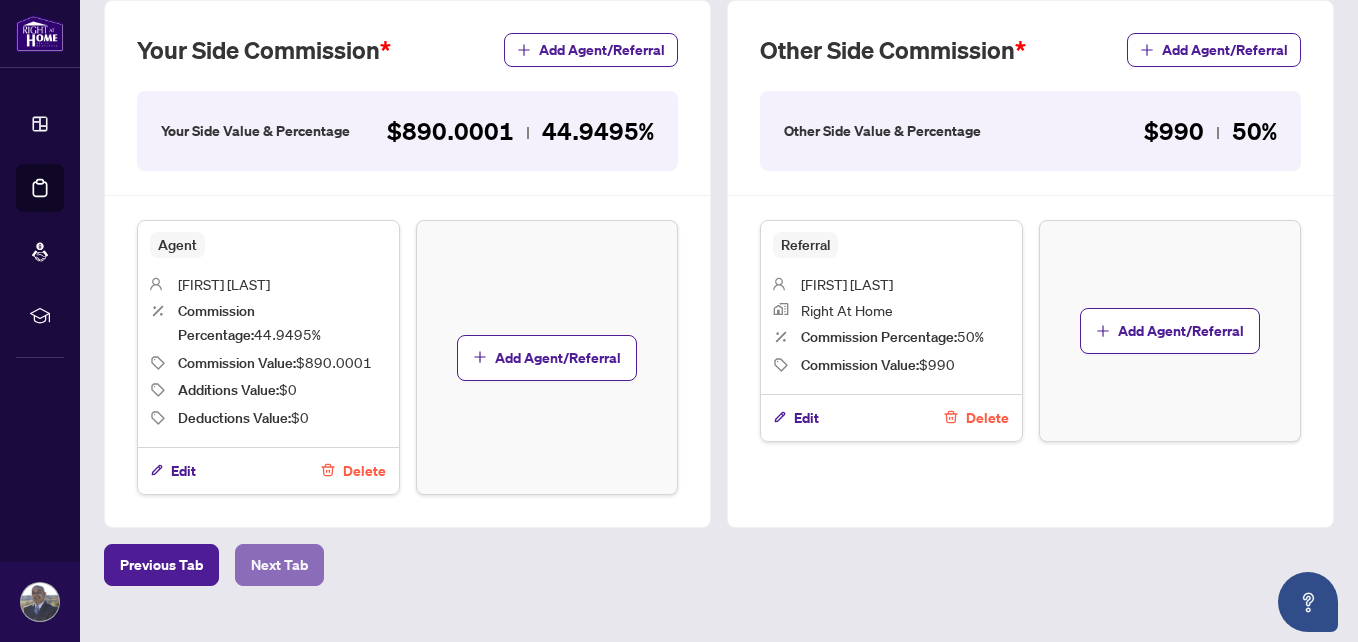click on "Next Tab" at bounding box center [279, 565] 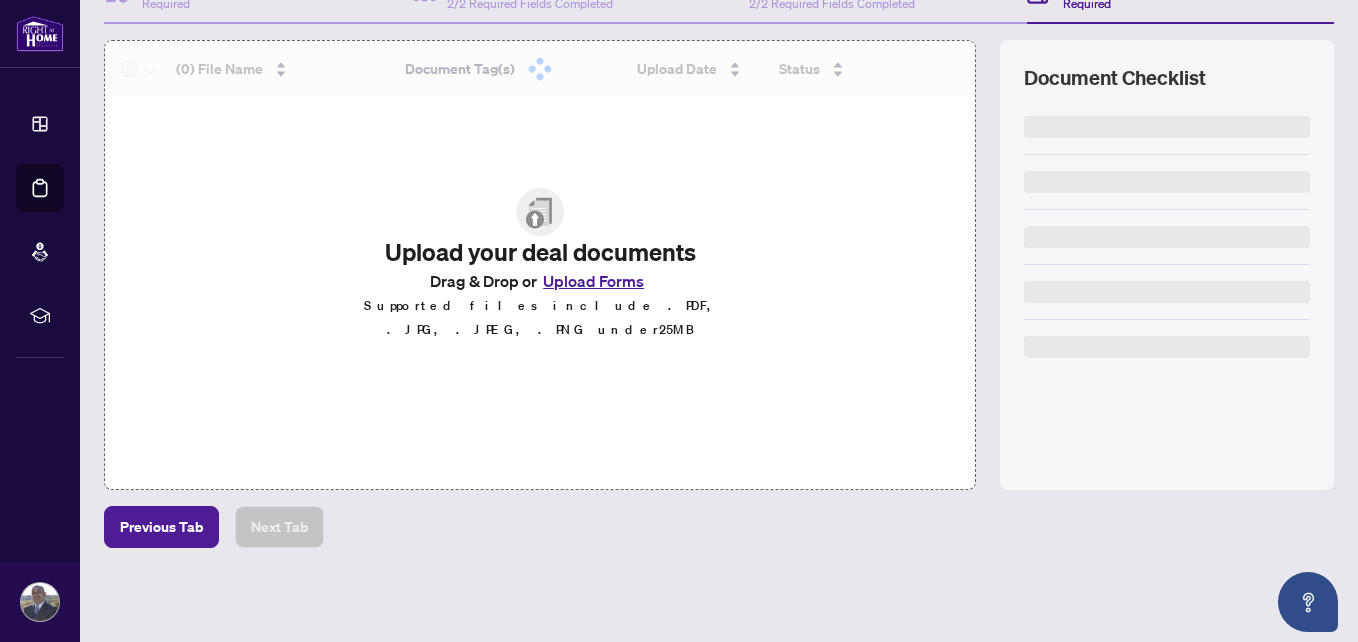scroll, scrollTop: 0, scrollLeft: 0, axis: both 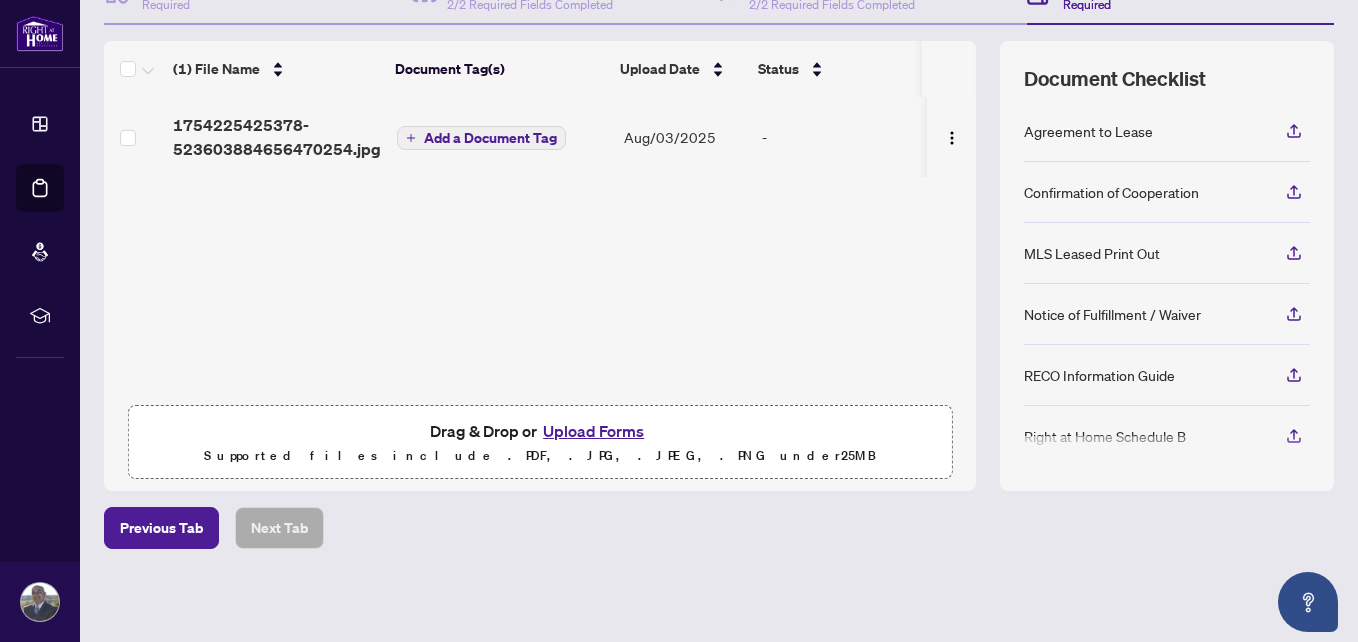 click on "Upload Forms" at bounding box center [593, 431] 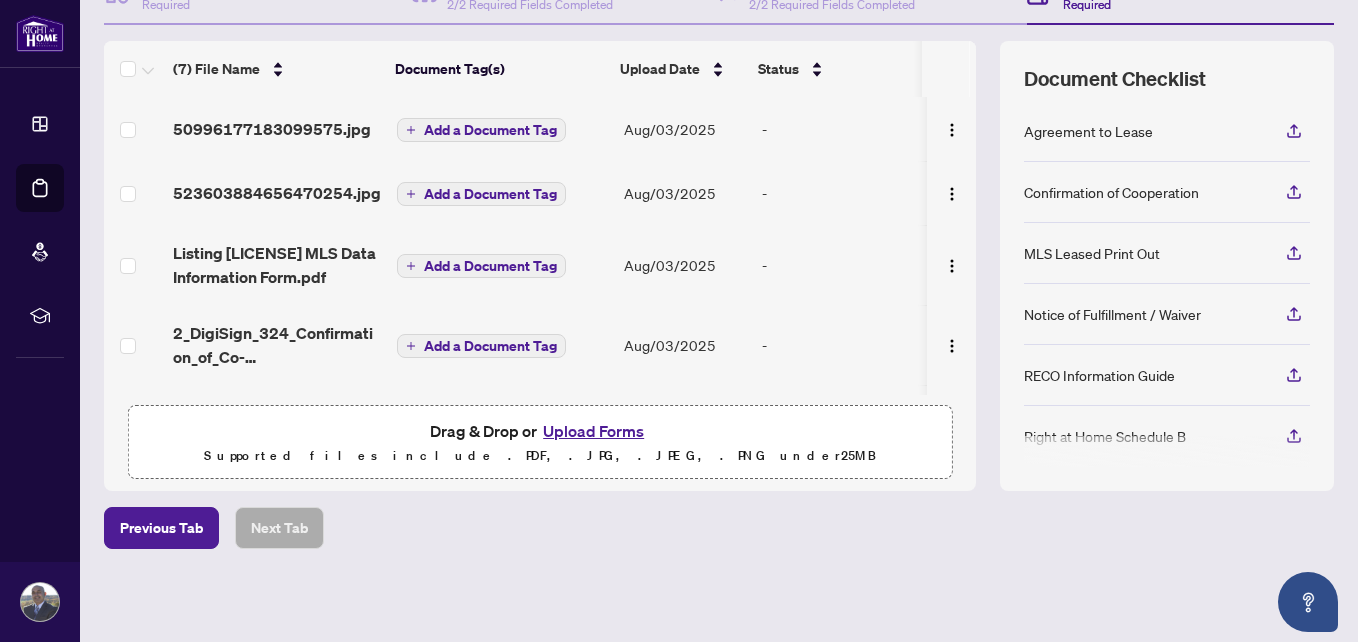 scroll, scrollTop: 0, scrollLeft: 0, axis: both 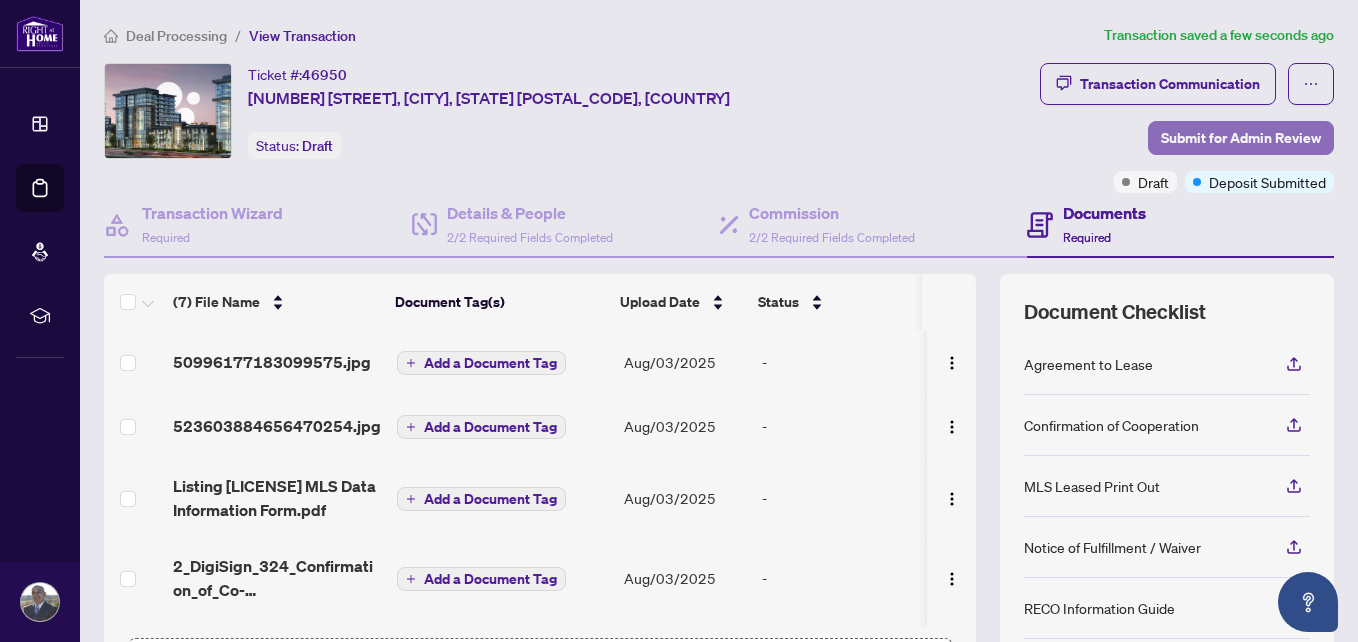 click on "Submit for Admin Review" at bounding box center [1241, 138] 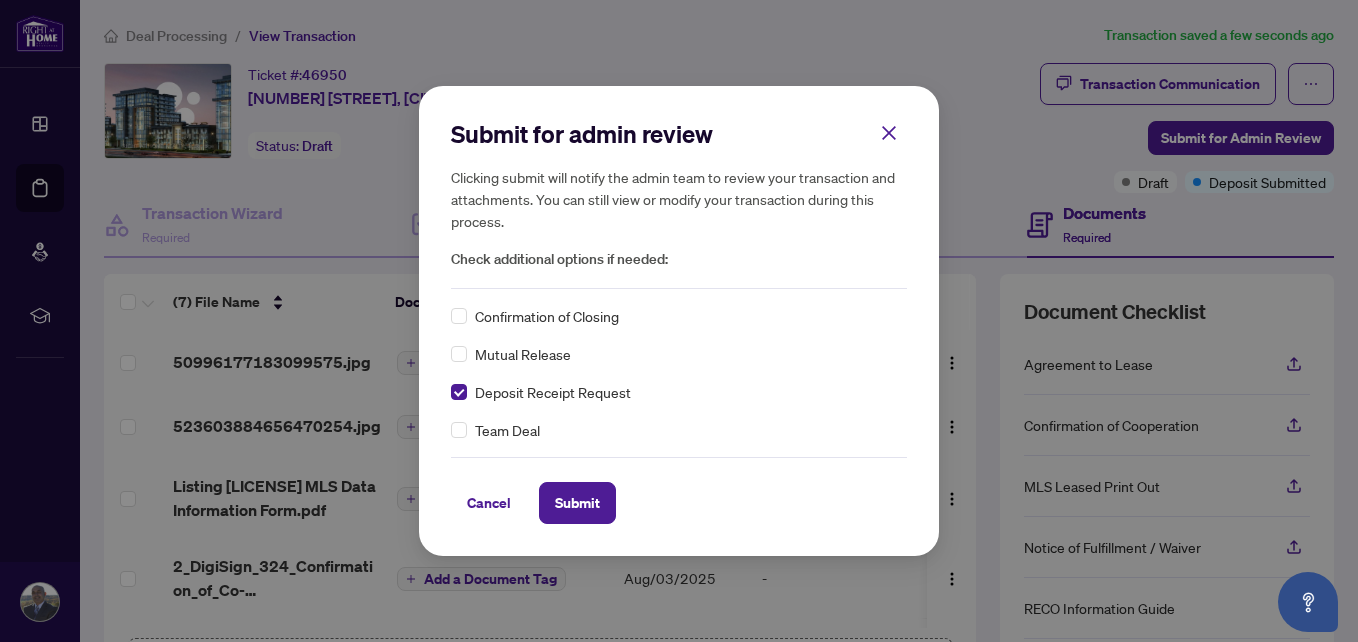 click on "Team Deal" at bounding box center (507, 430) 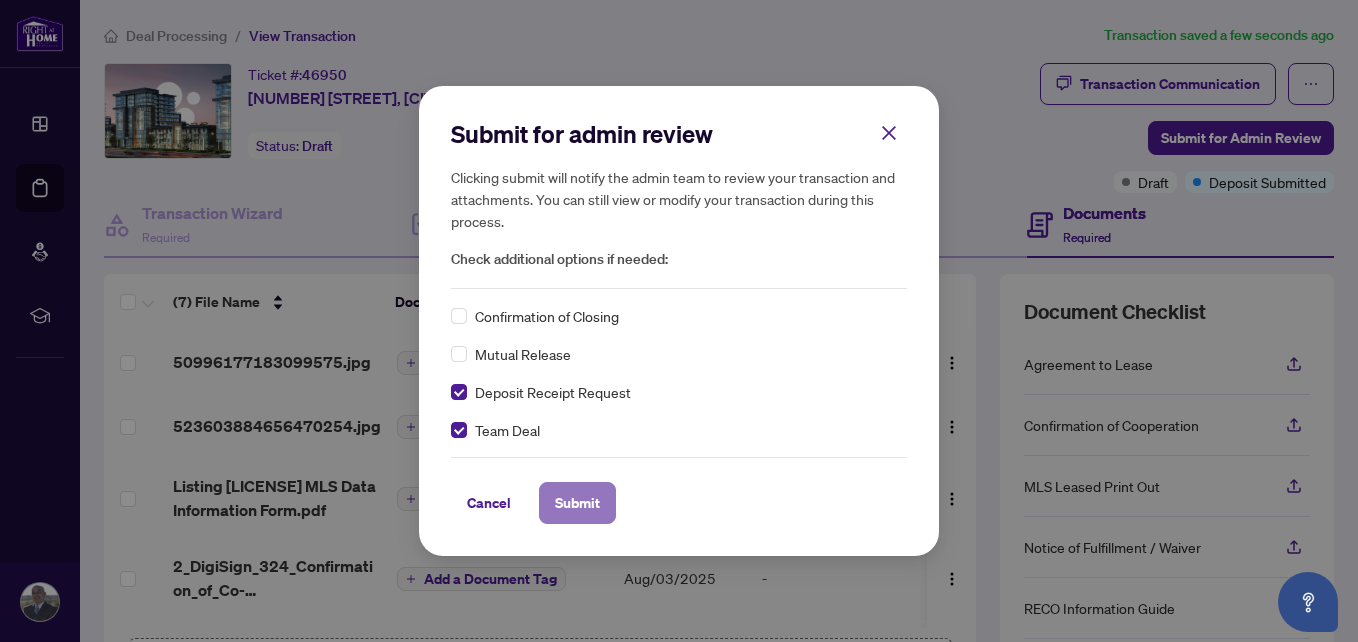 click on "Submit" at bounding box center (577, 503) 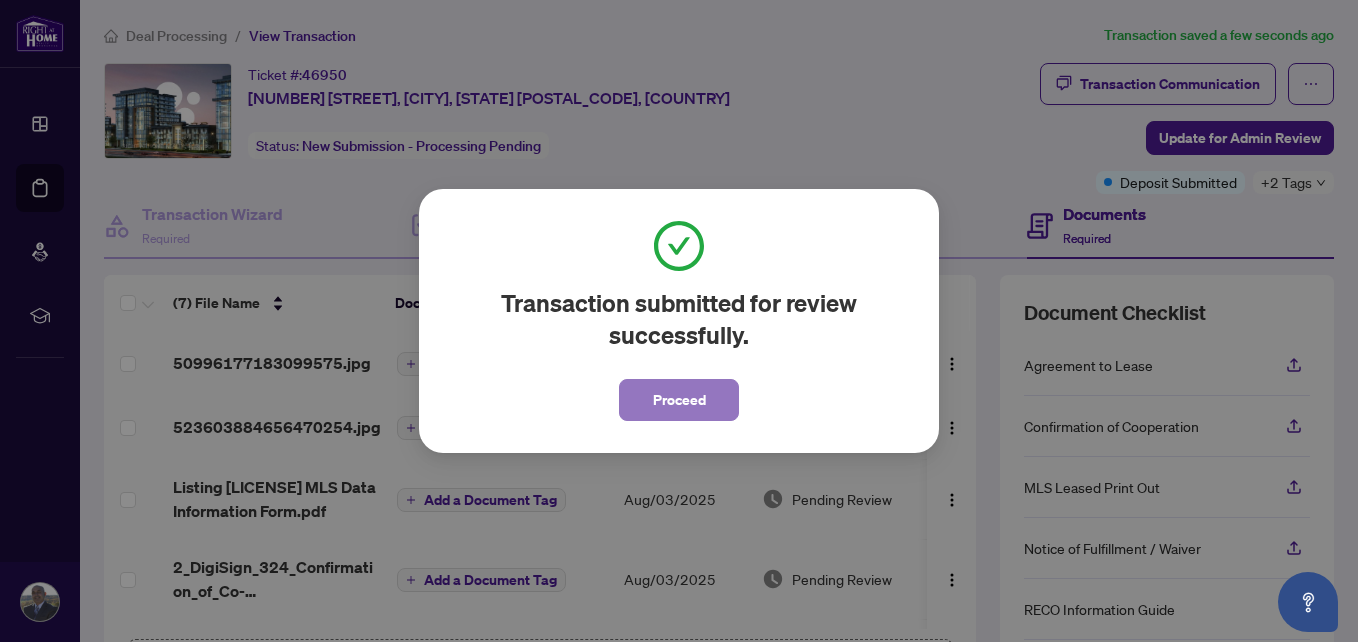 click on "Proceed" at bounding box center (679, 400) 